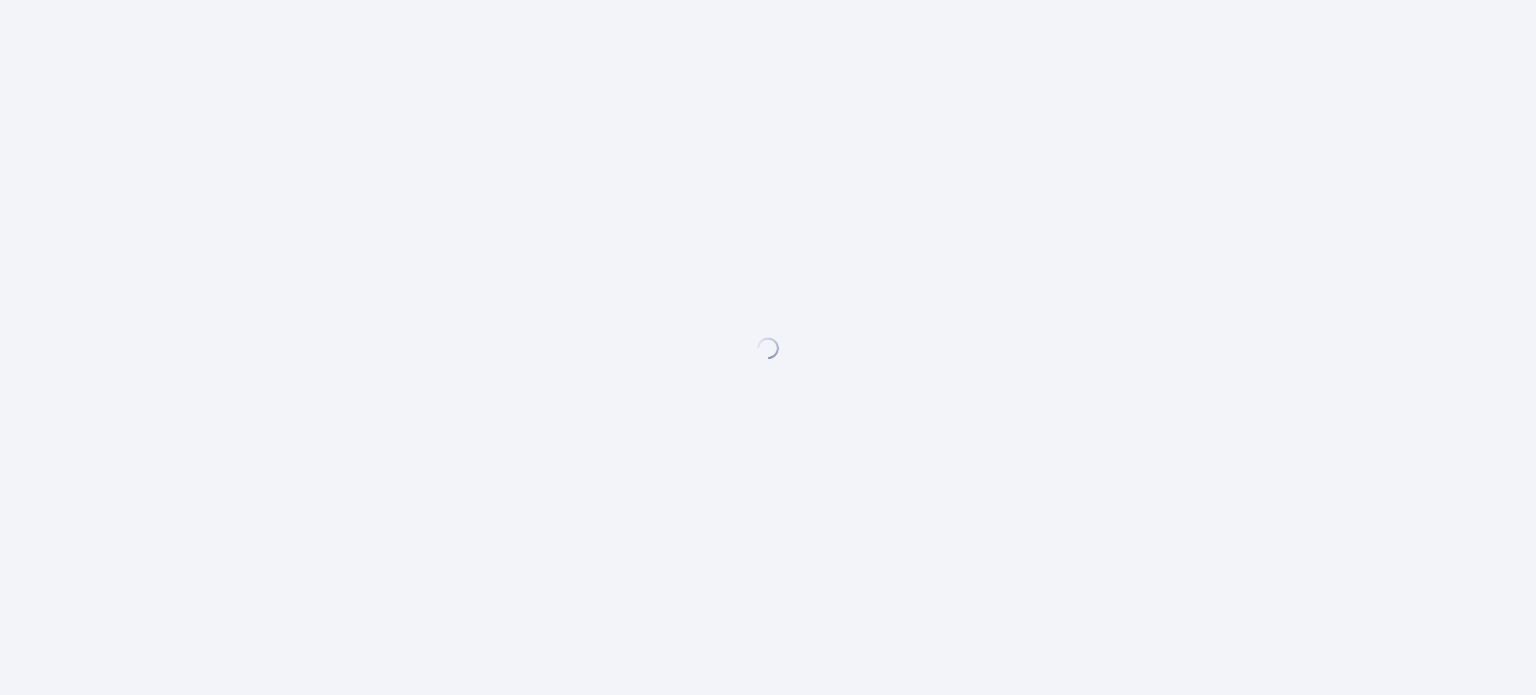 scroll, scrollTop: 0, scrollLeft: 0, axis: both 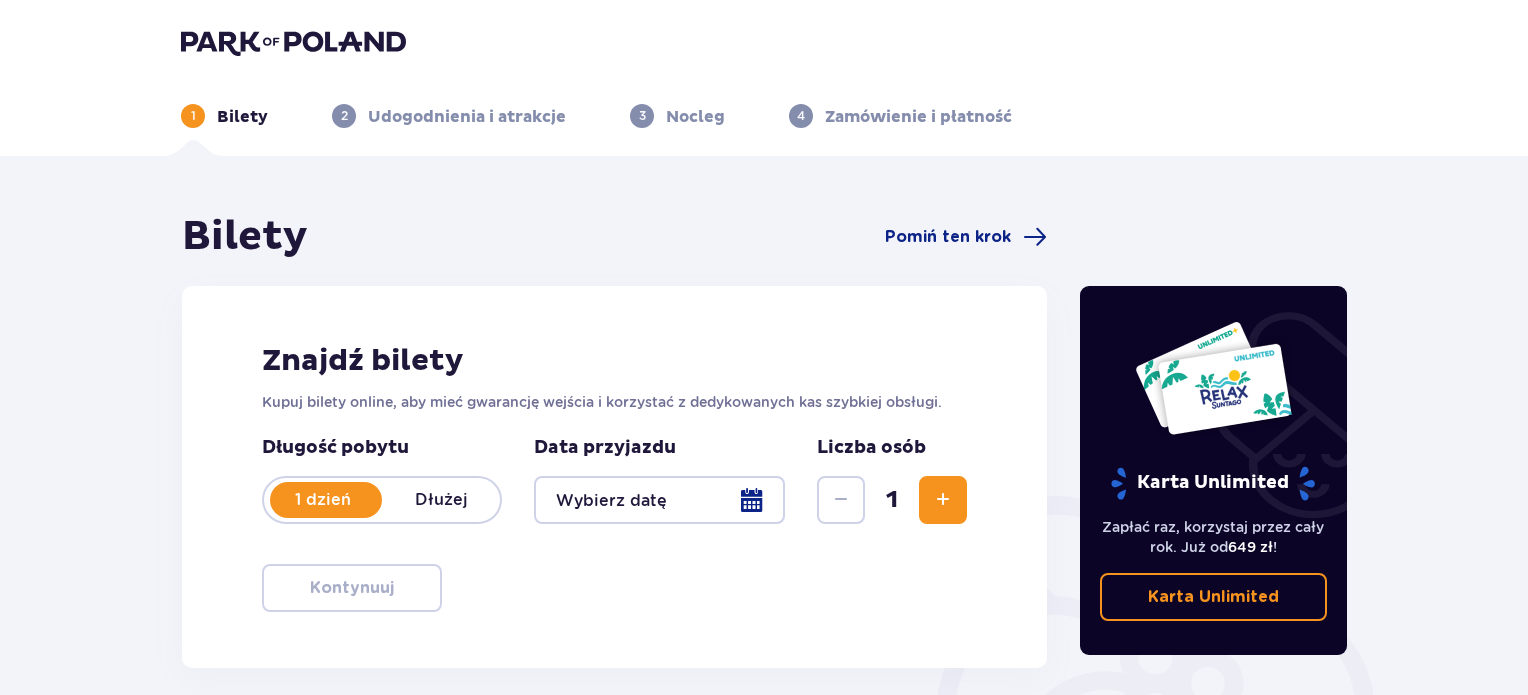 click at bounding box center (659, 500) 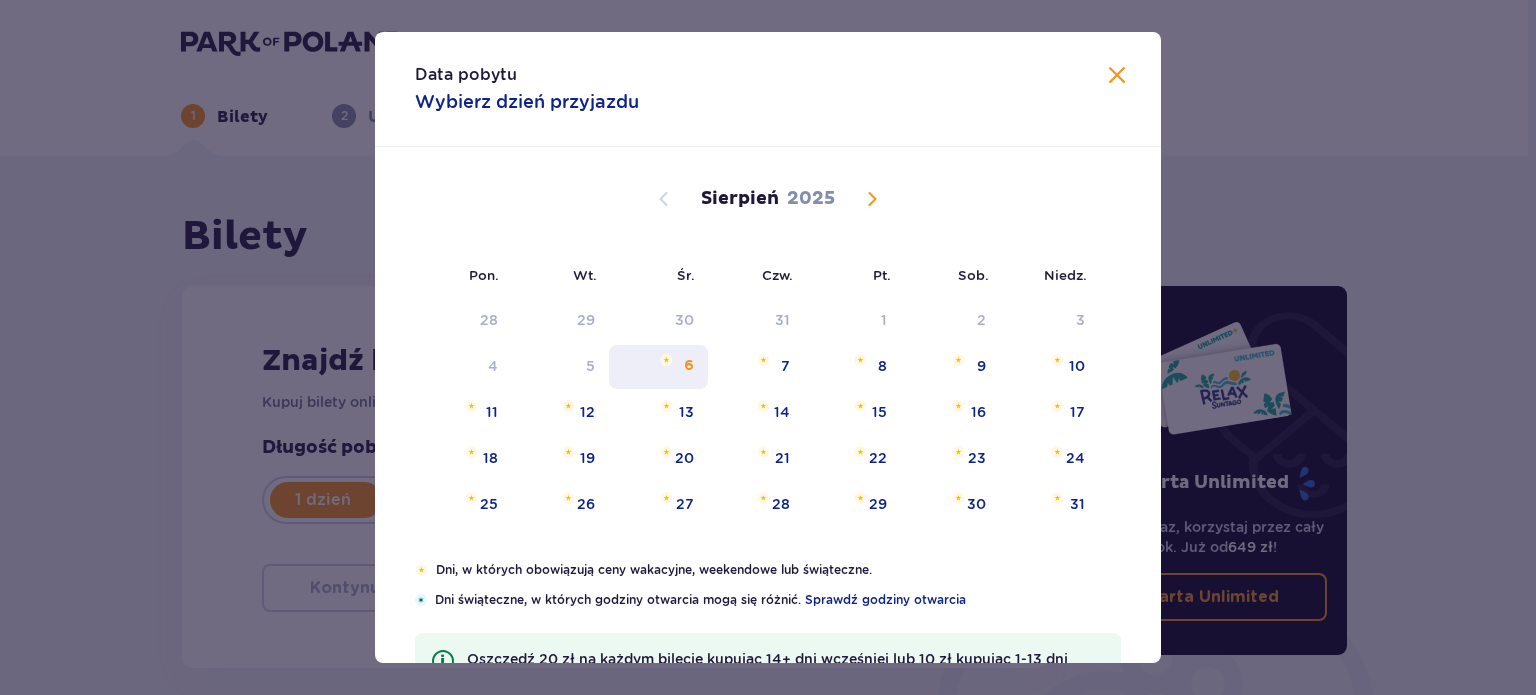click on "6" at bounding box center [658, 367] 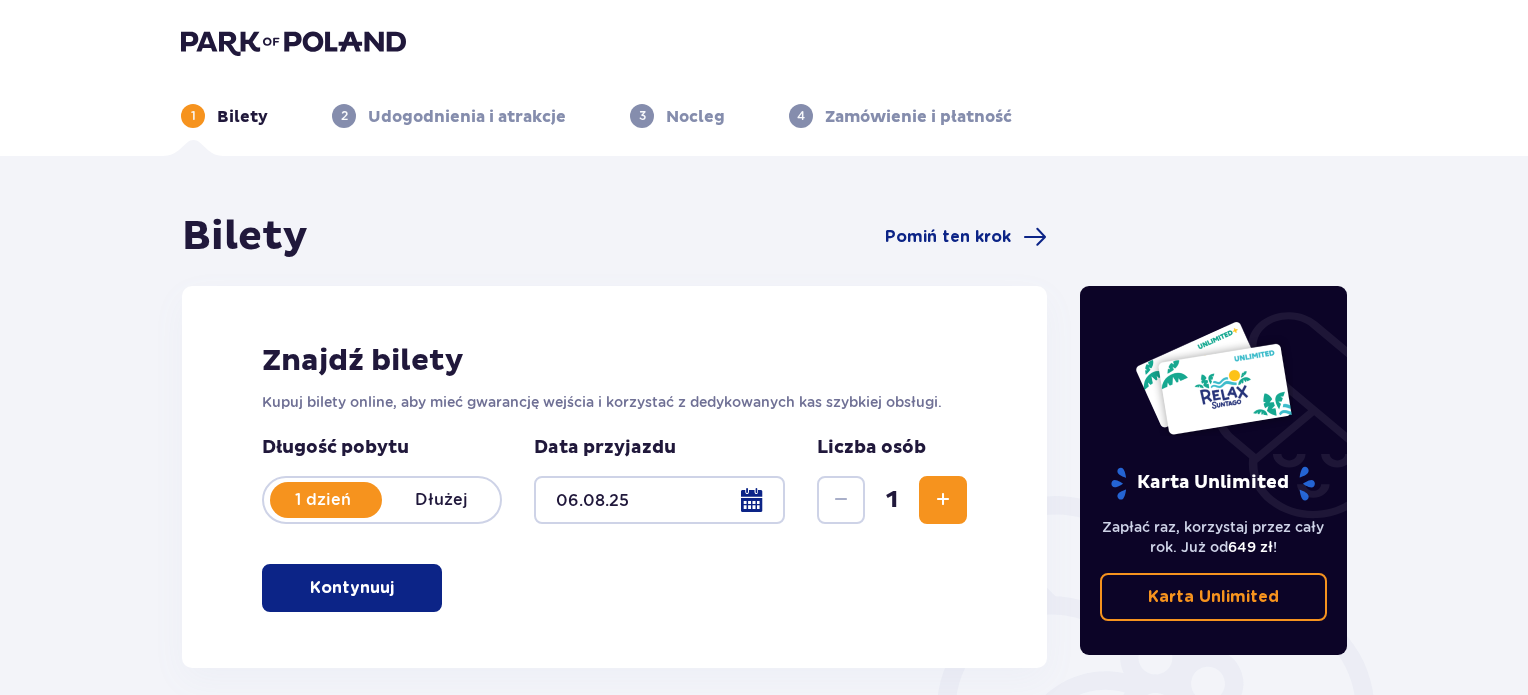 click at bounding box center [943, 500] 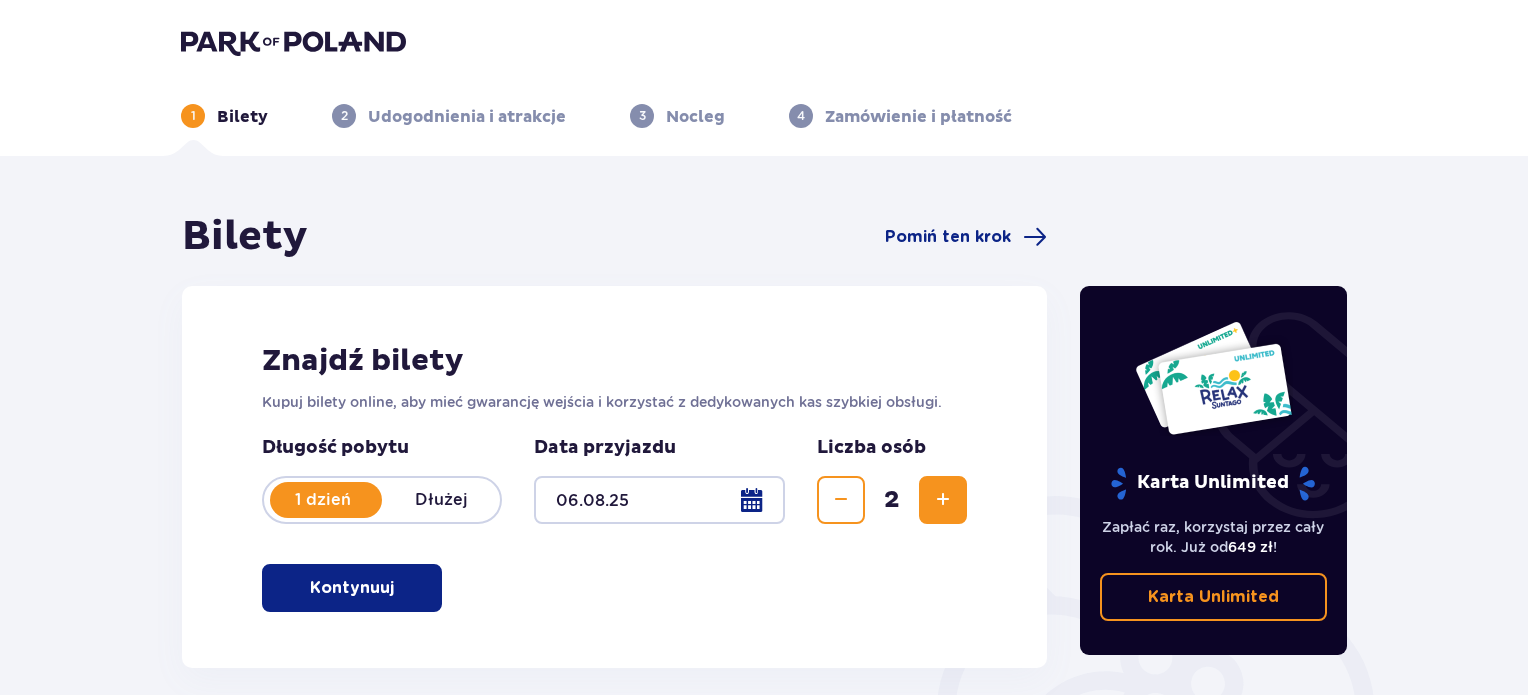 click at bounding box center (943, 500) 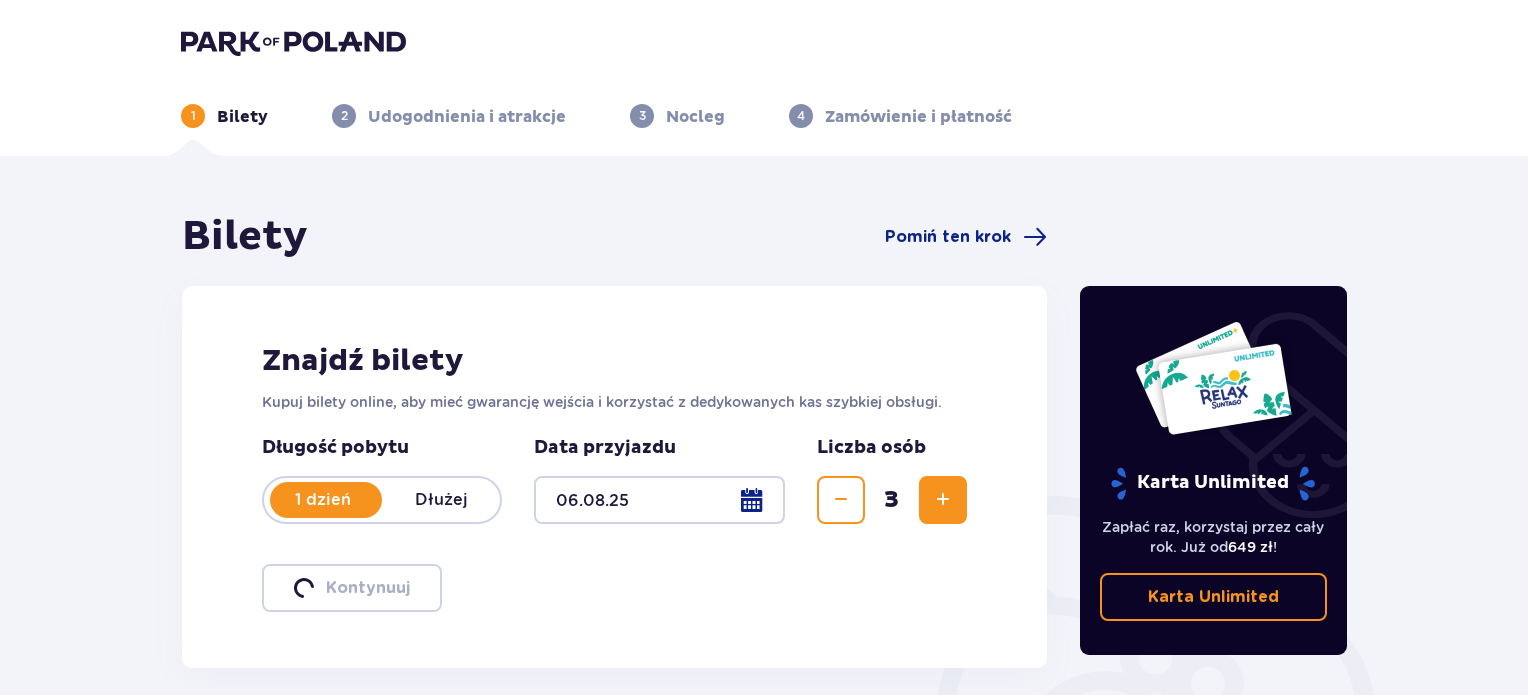 click at bounding box center [943, 500] 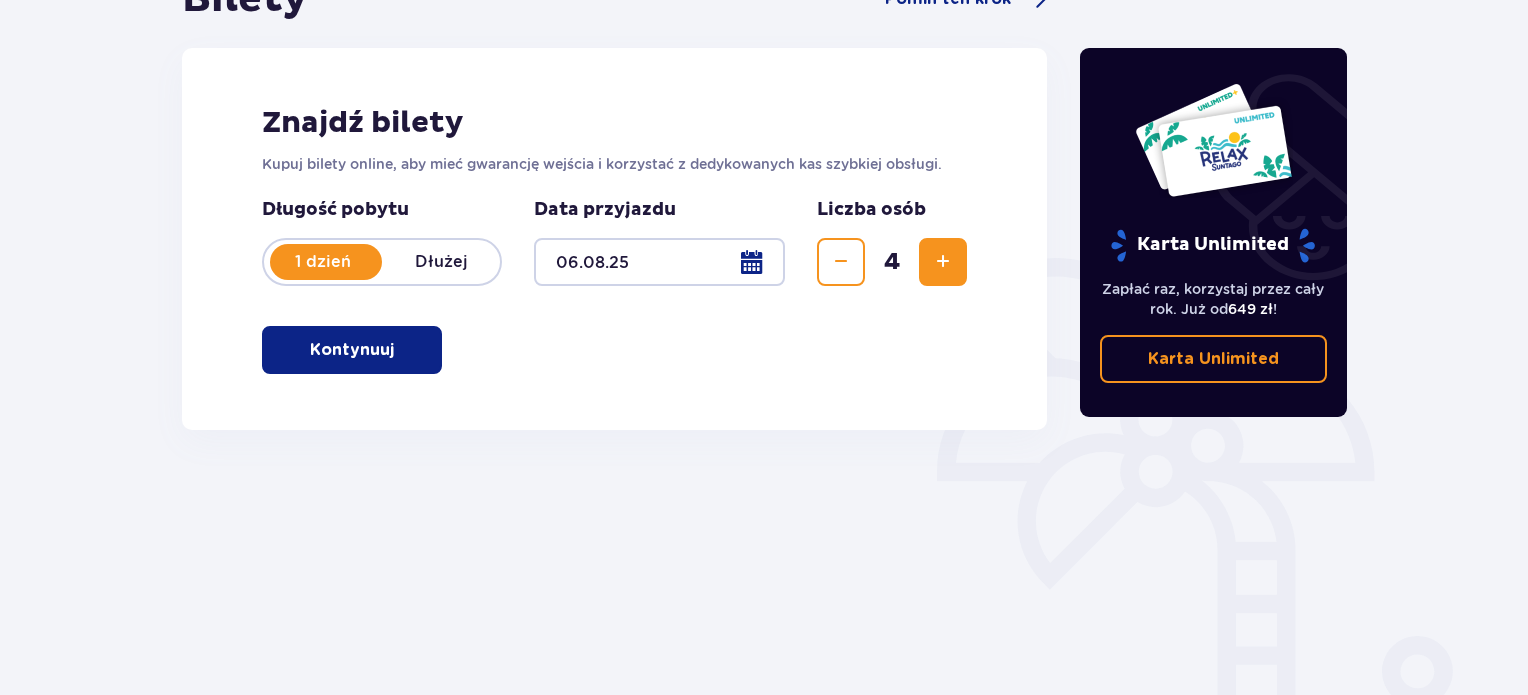 scroll, scrollTop: 240, scrollLeft: 0, axis: vertical 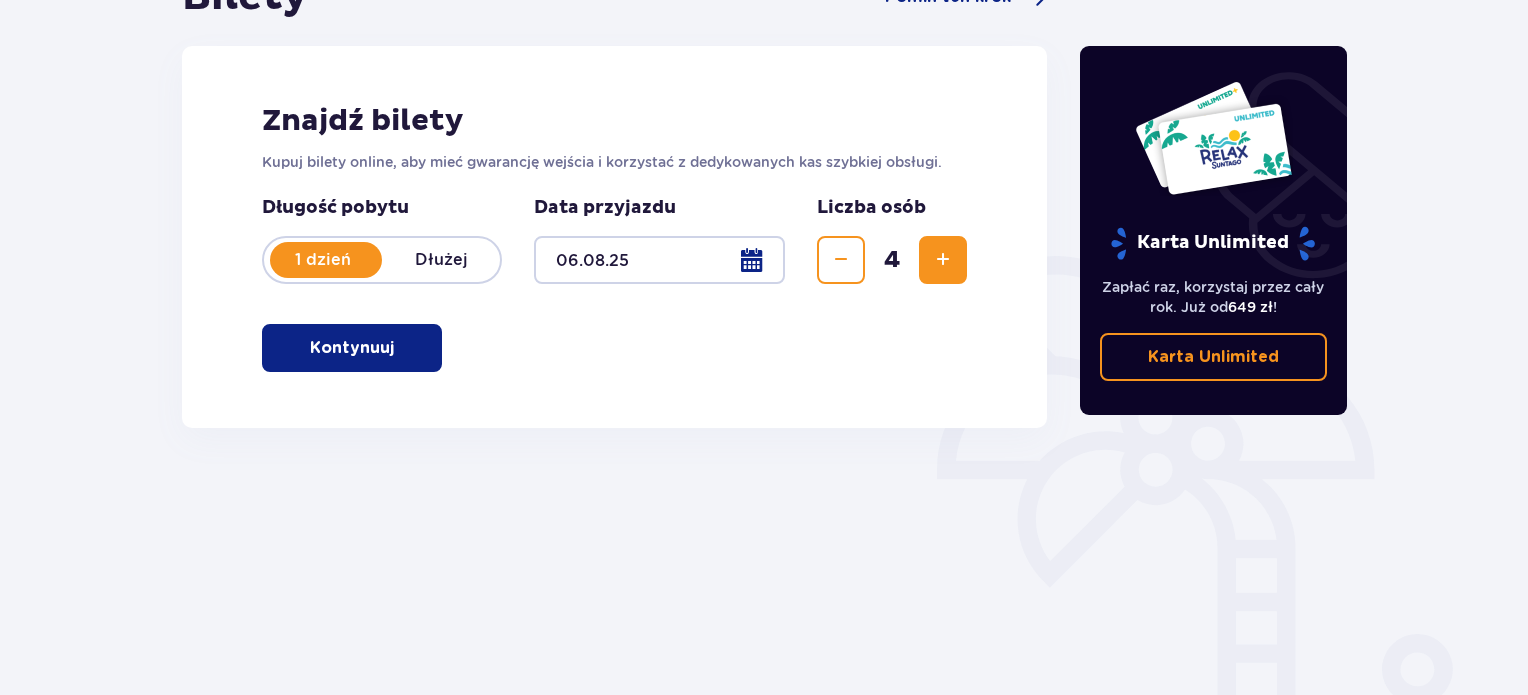 click at bounding box center (398, 348) 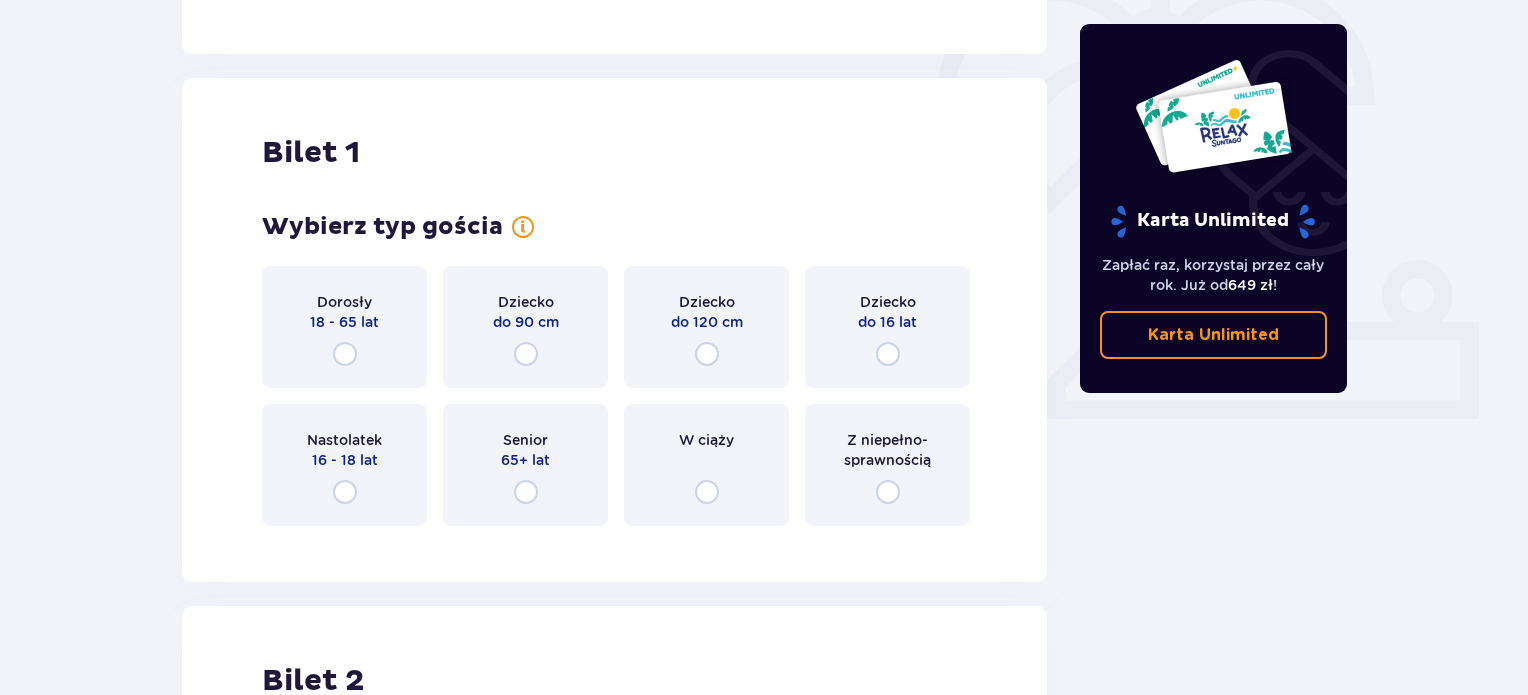 scroll, scrollTop: 668, scrollLeft: 0, axis: vertical 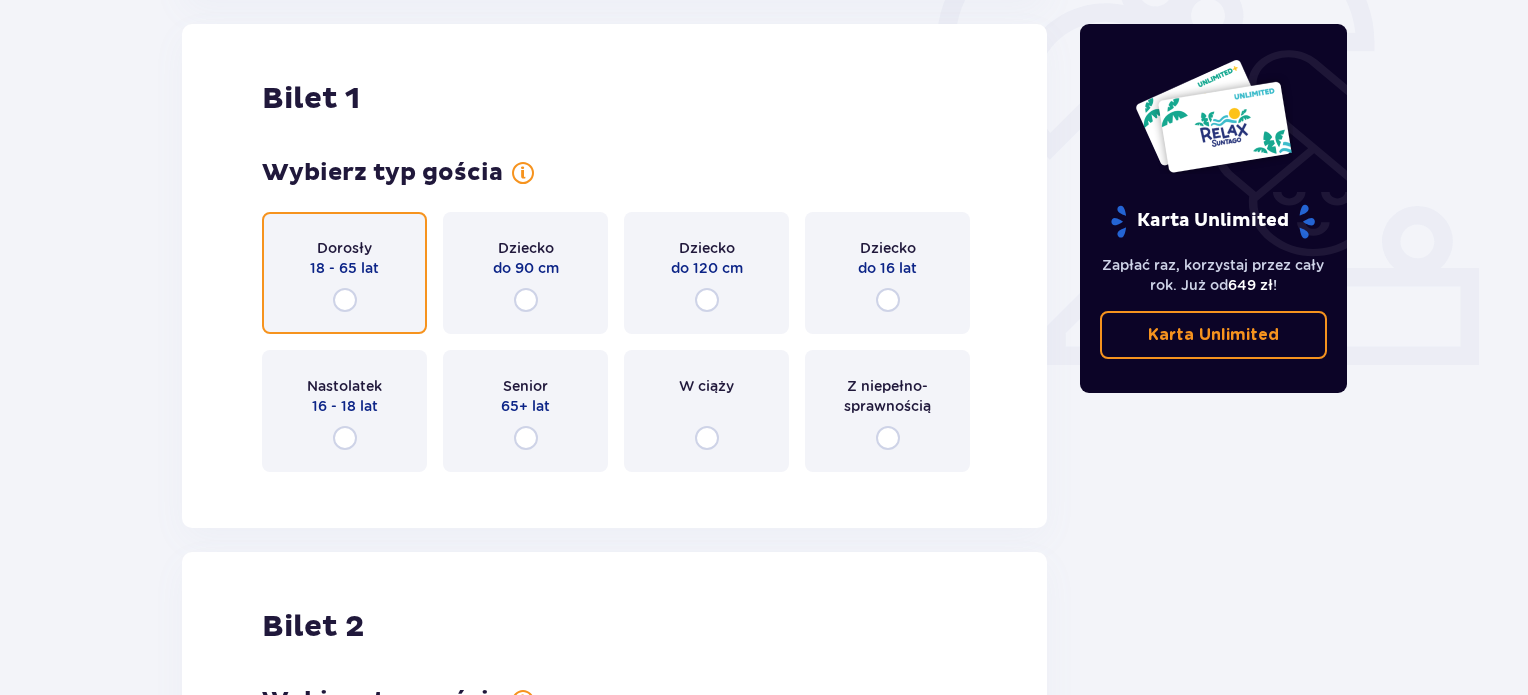 click at bounding box center (345, 300) 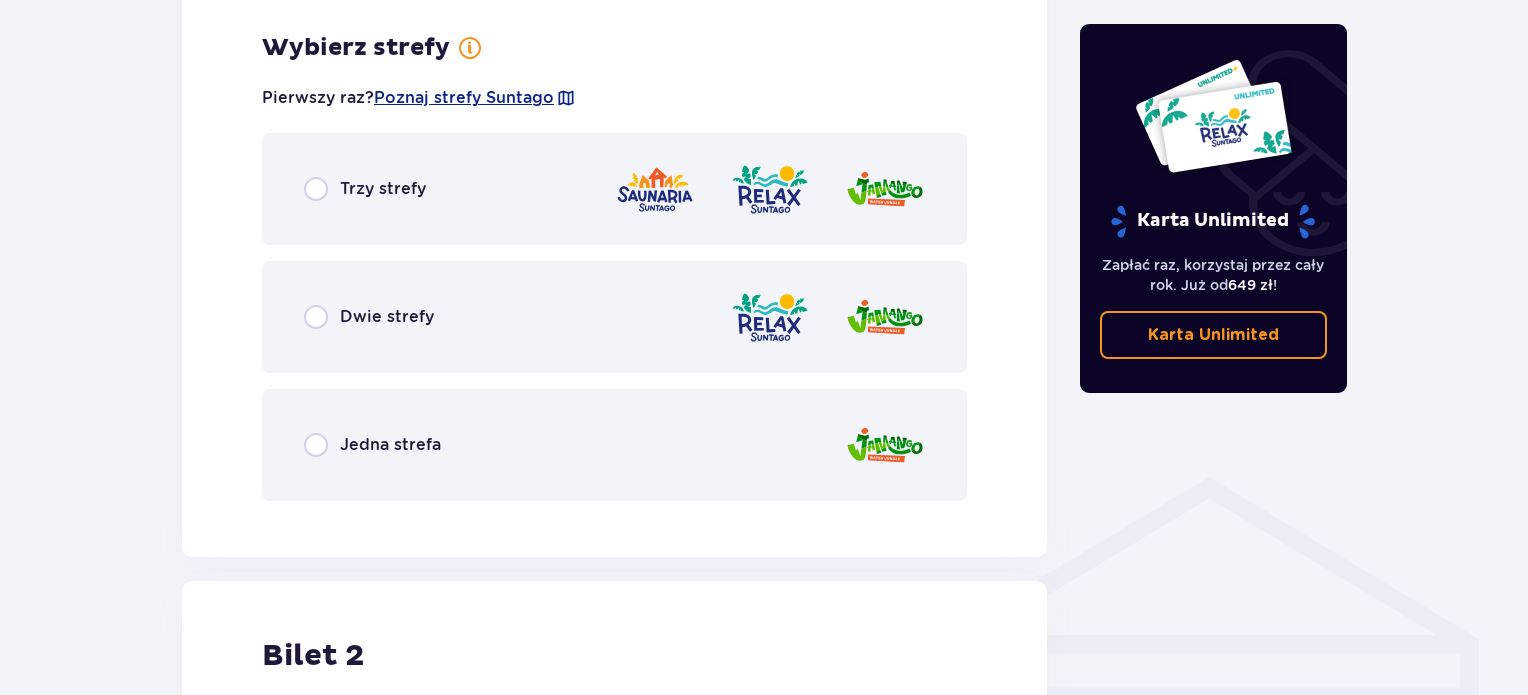 scroll, scrollTop: 1156, scrollLeft: 0, axis: vertical 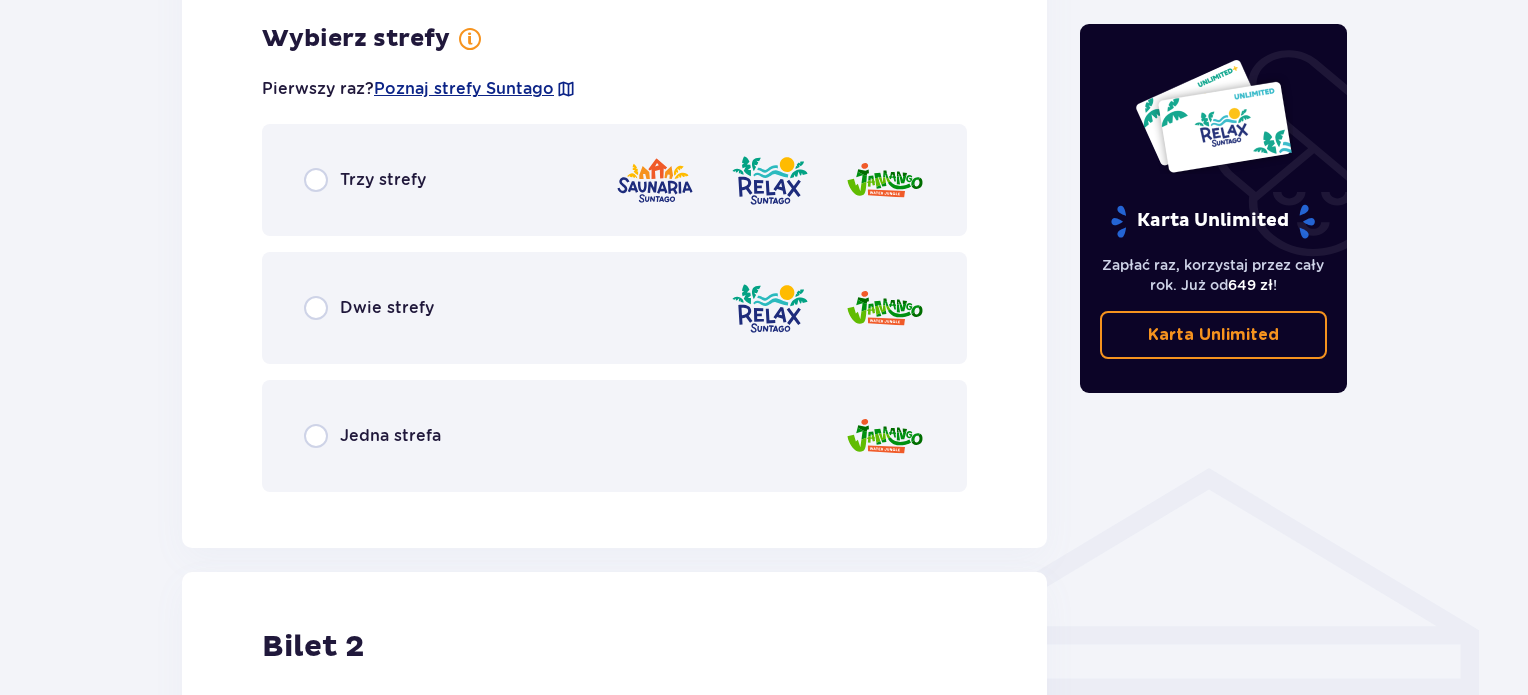 click on "Jedna strefa" at bounding box center (390, 436) 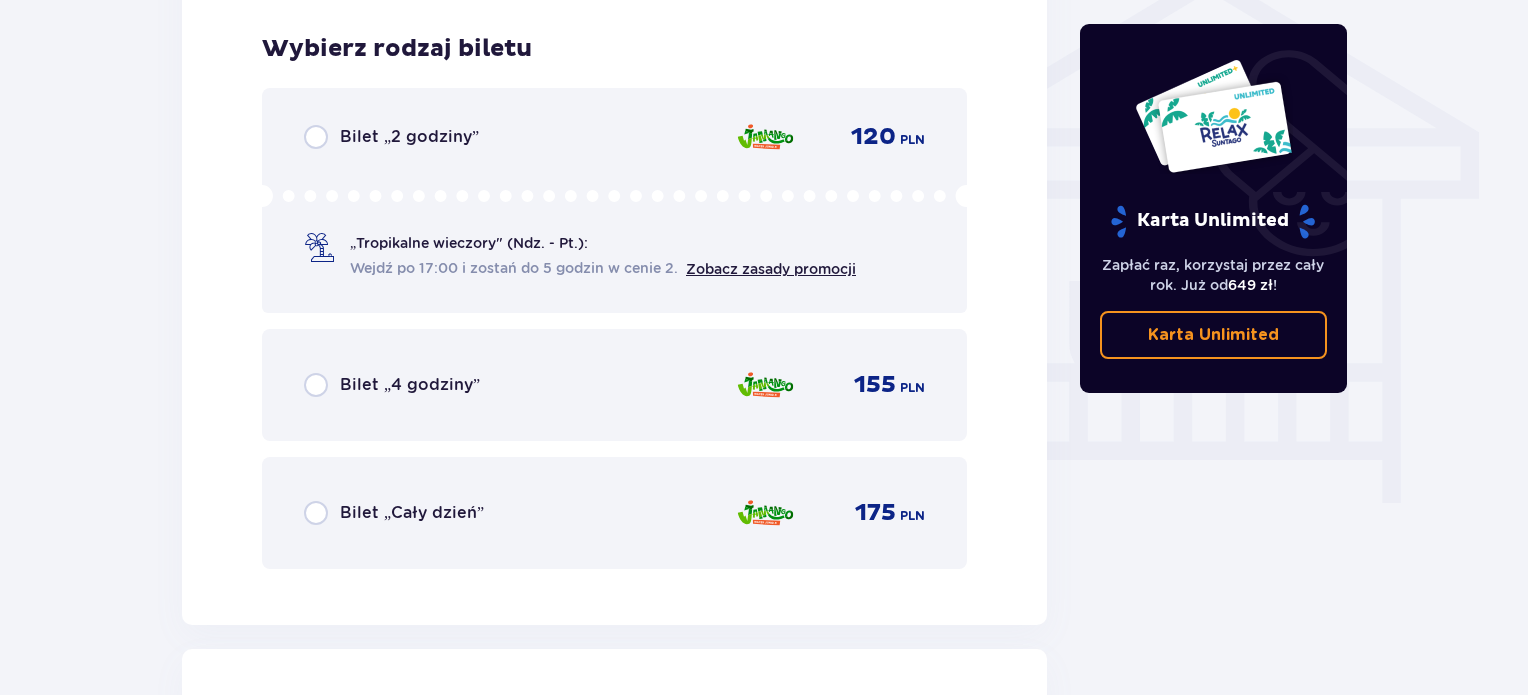 scroll, scrollTop: 1664, scrollLeft: 0, axis: vertical 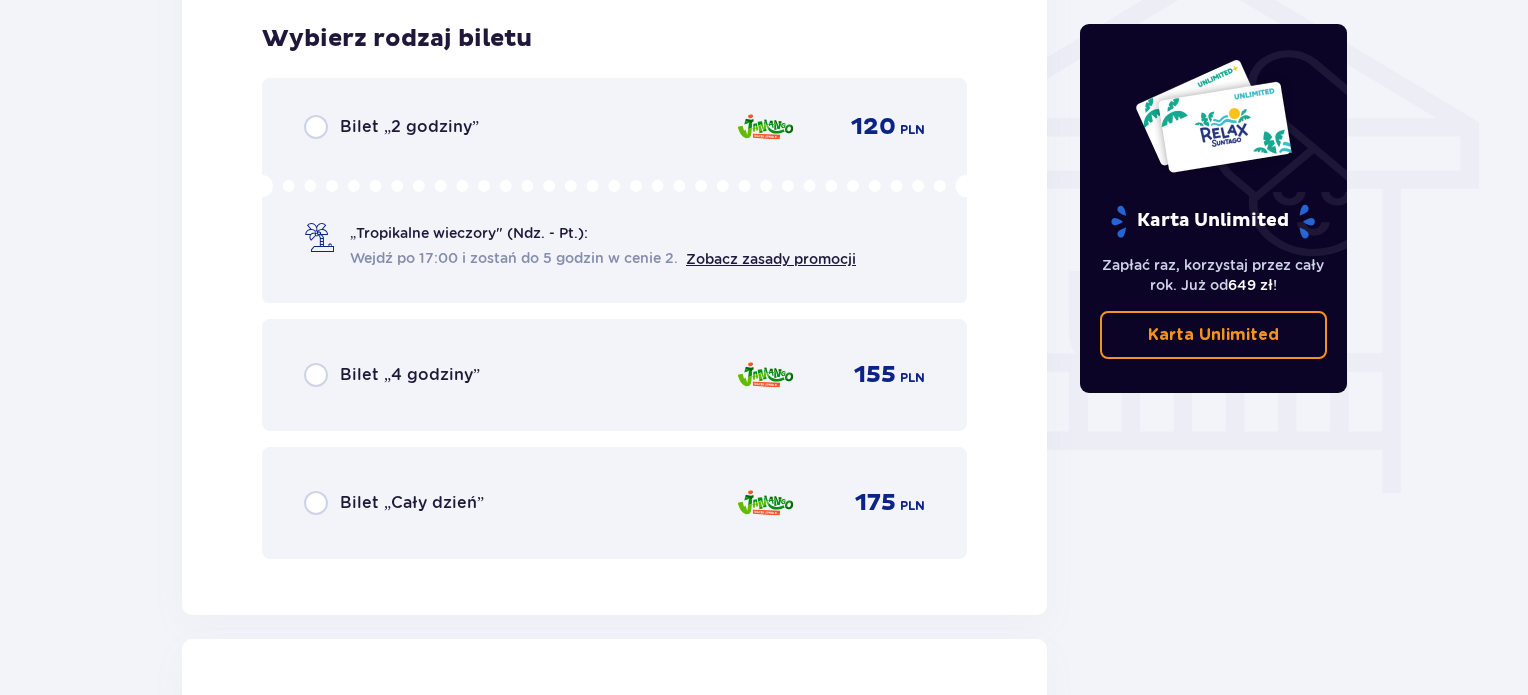 click on "Bilet „4 godziny”   155 PLN" at bounding box center [614, 375] 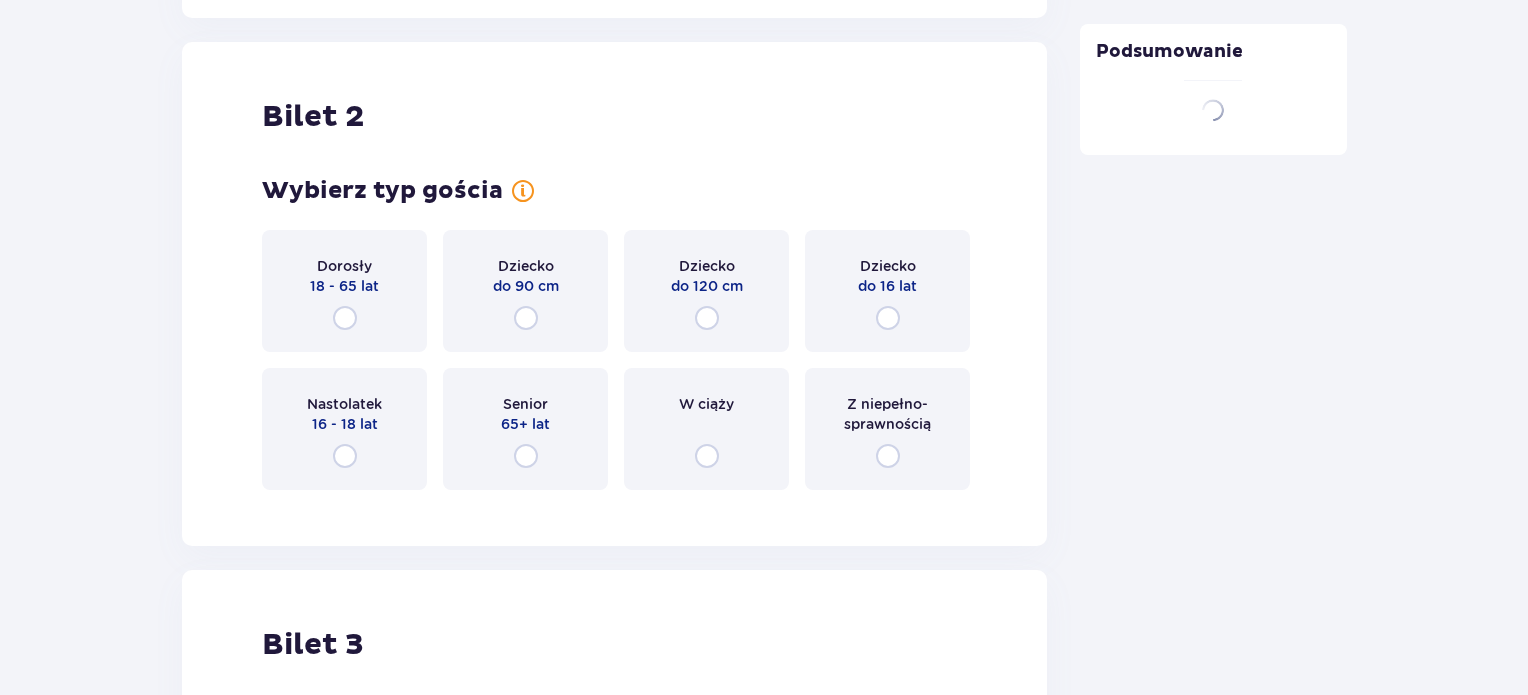 scroll, scrollTop: 2278, scrollLeft: 0, axis: vertical 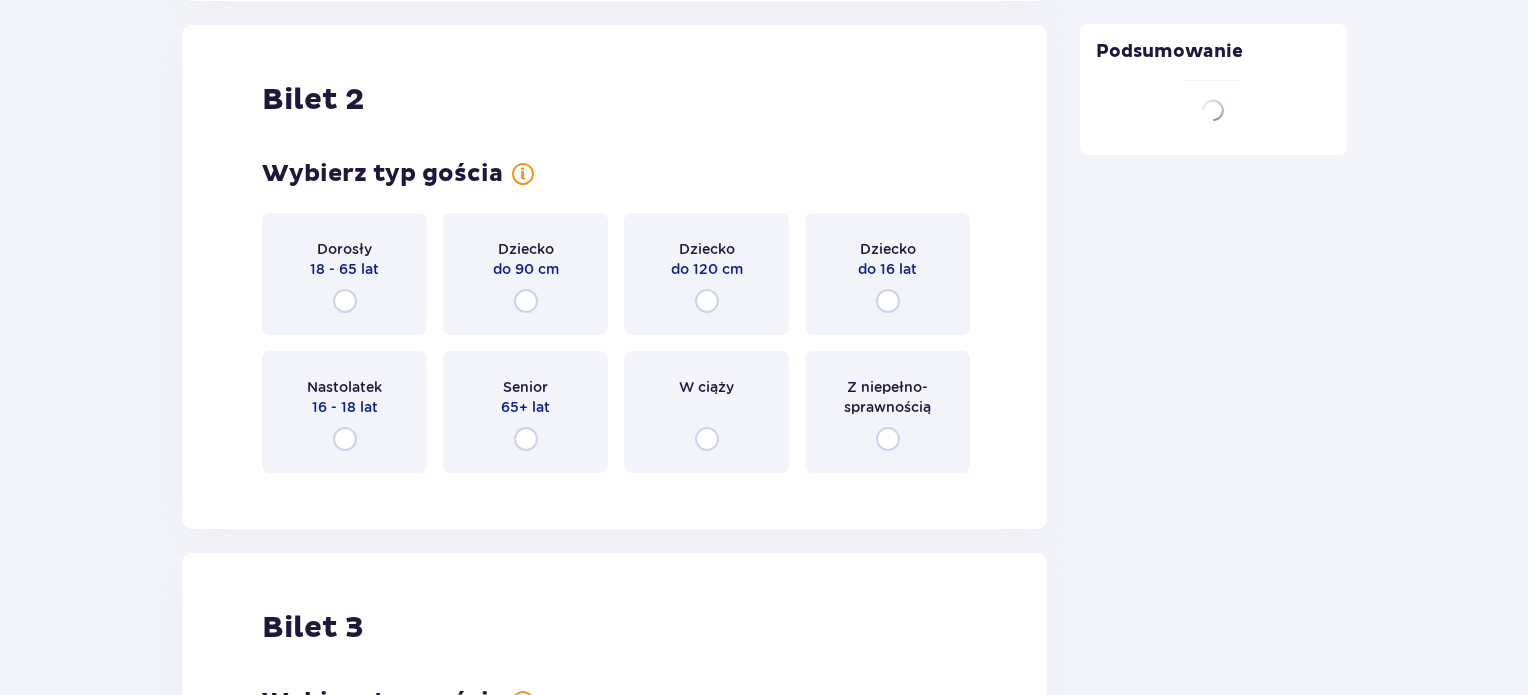 click on "Dorosły 18 - 65 lat" at bounding box center [344, 274] 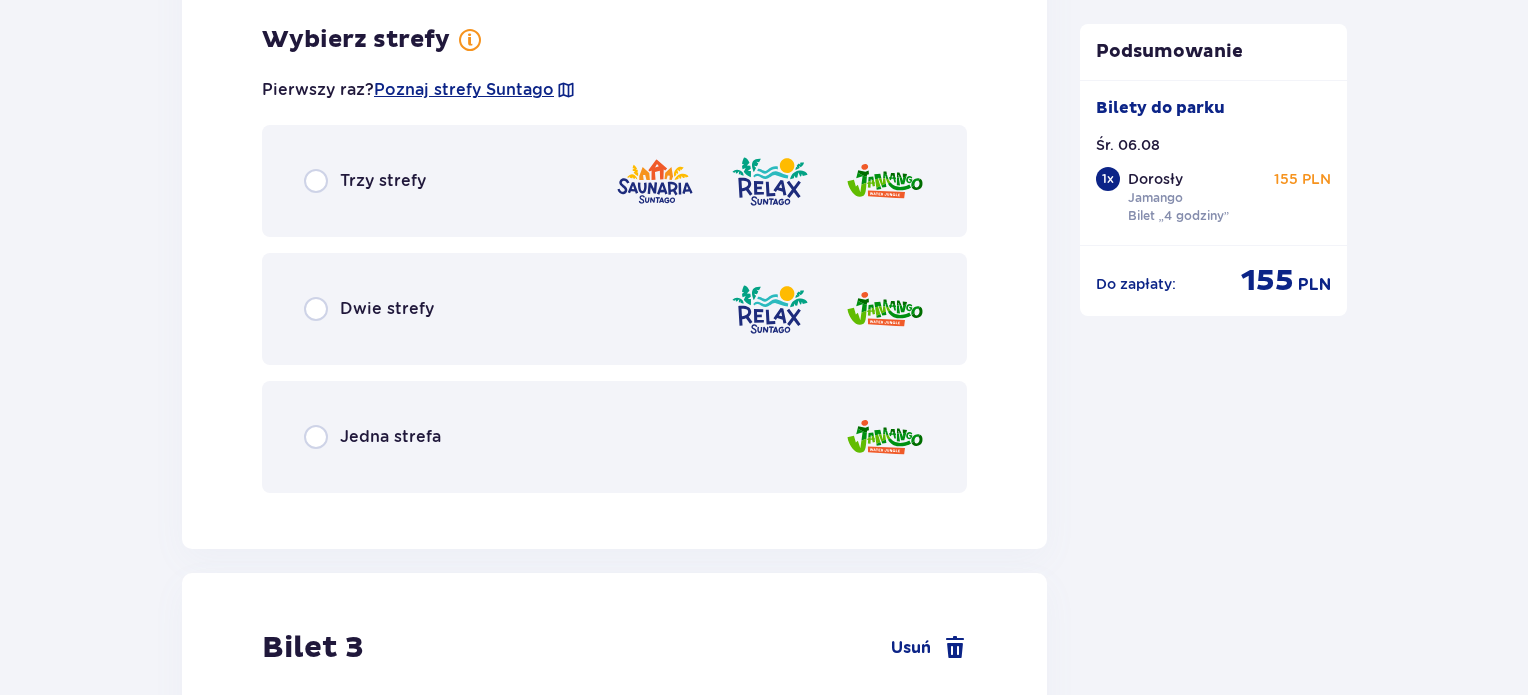 click on "Jedna strefa" at bounding box center [614, 437] 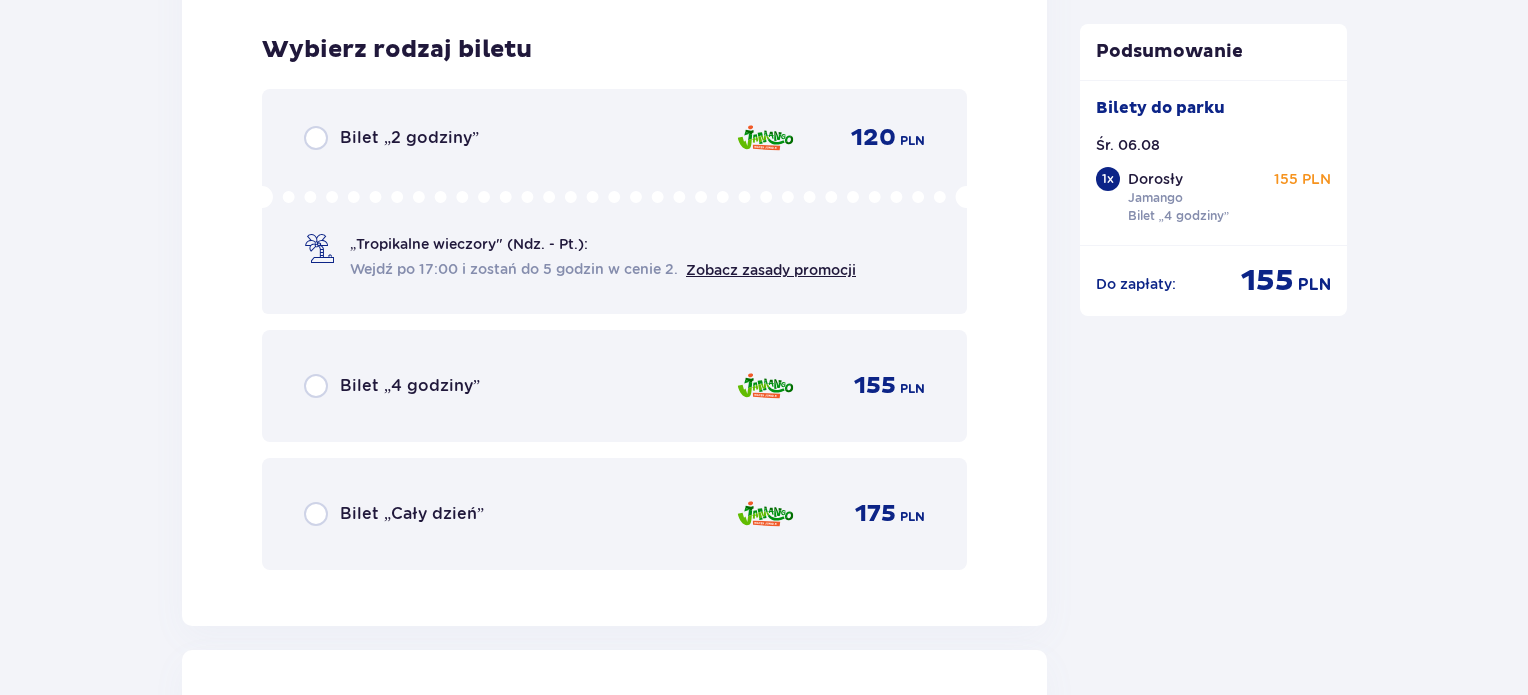 scroll, scrollTop: 3274, scrollLeft: 0, axis: vertical 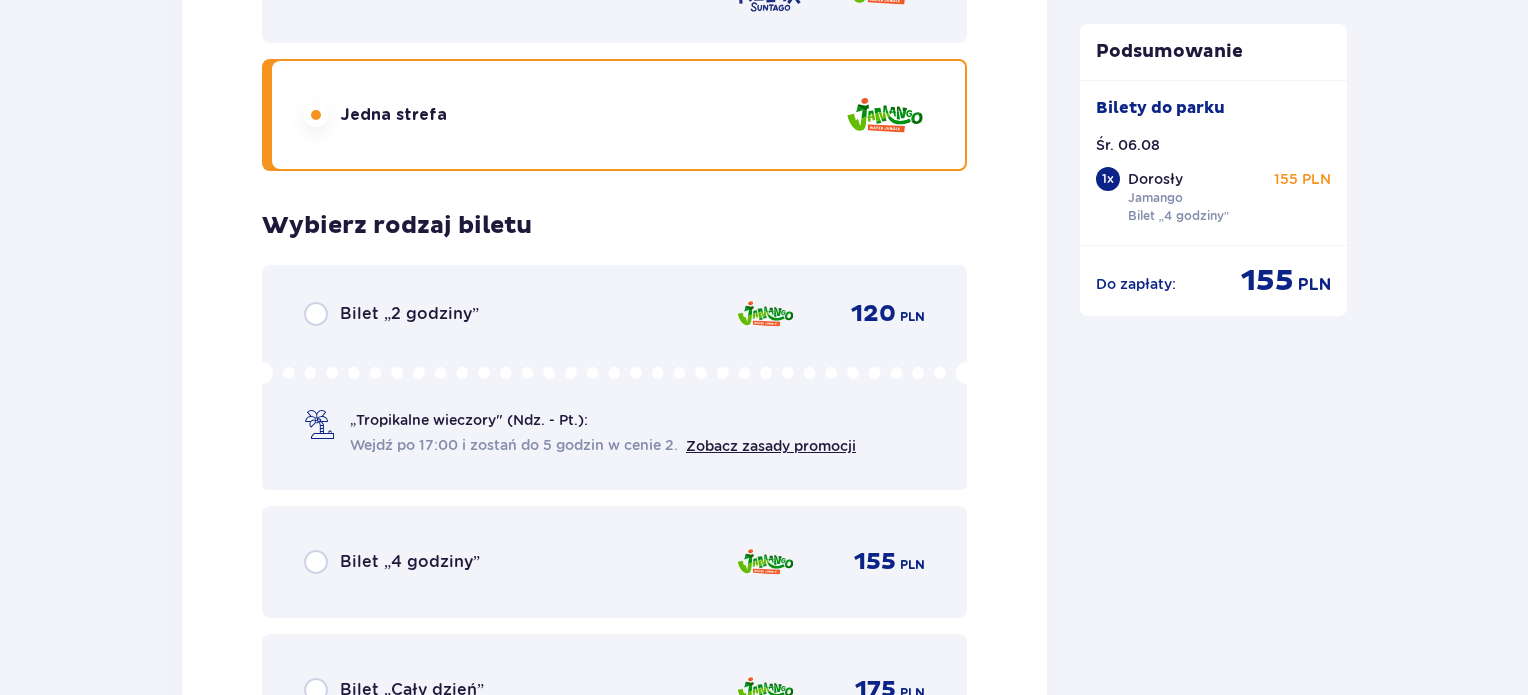 click on "Bilet „4 godziny”   155 PLN" at bounding box center [614, 562] 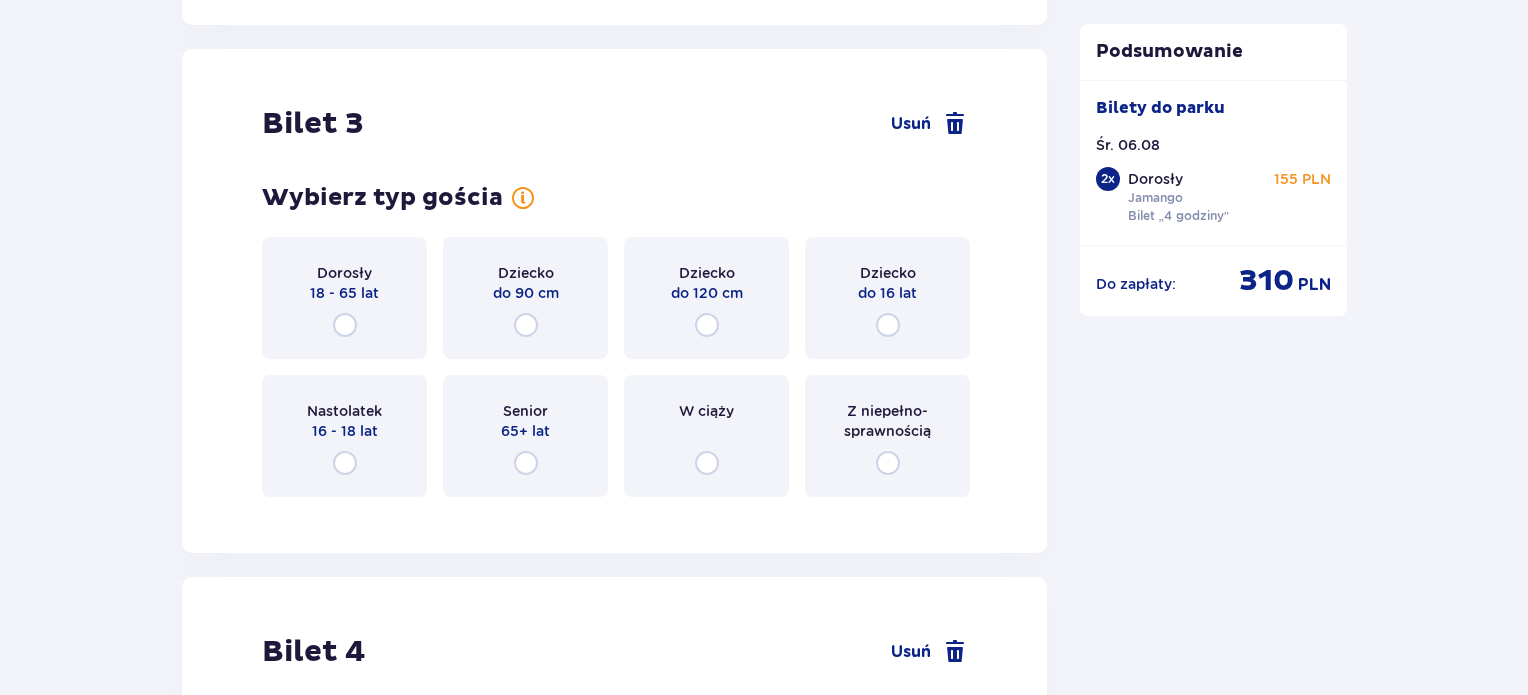 scroll, scrollTop: 3872, scrollLeft: 0, axis: vertical 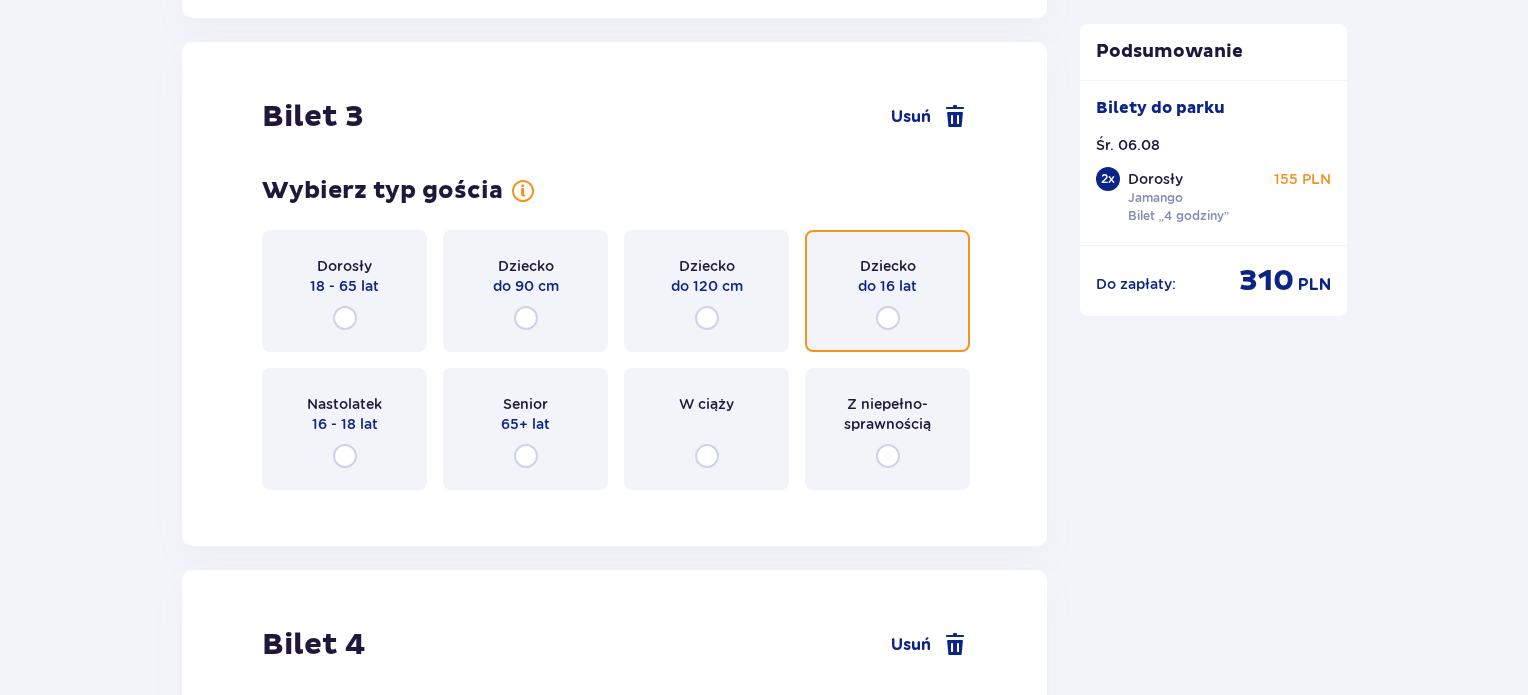 click at bounding box center (888, 318) 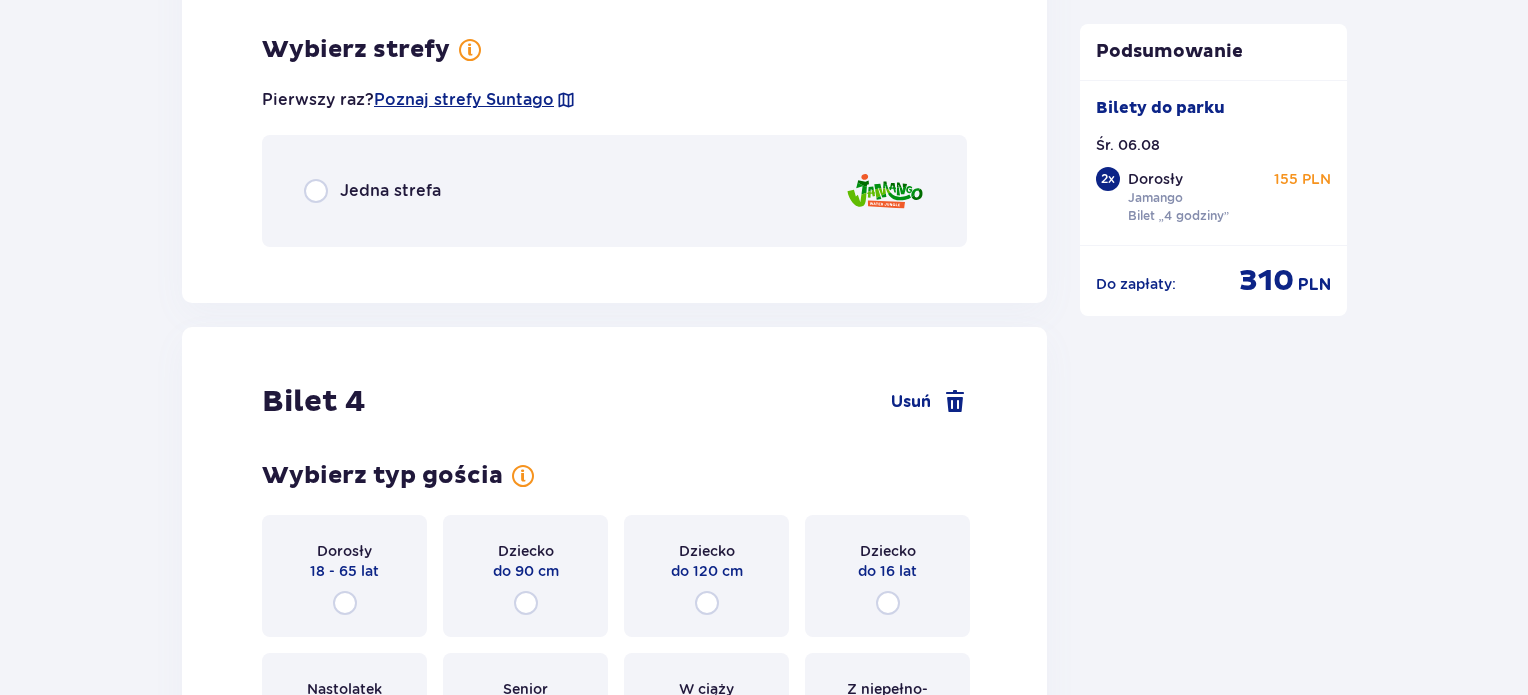 scroll, scrollTop: 4376, scrollLeft: 0, axis: vertical 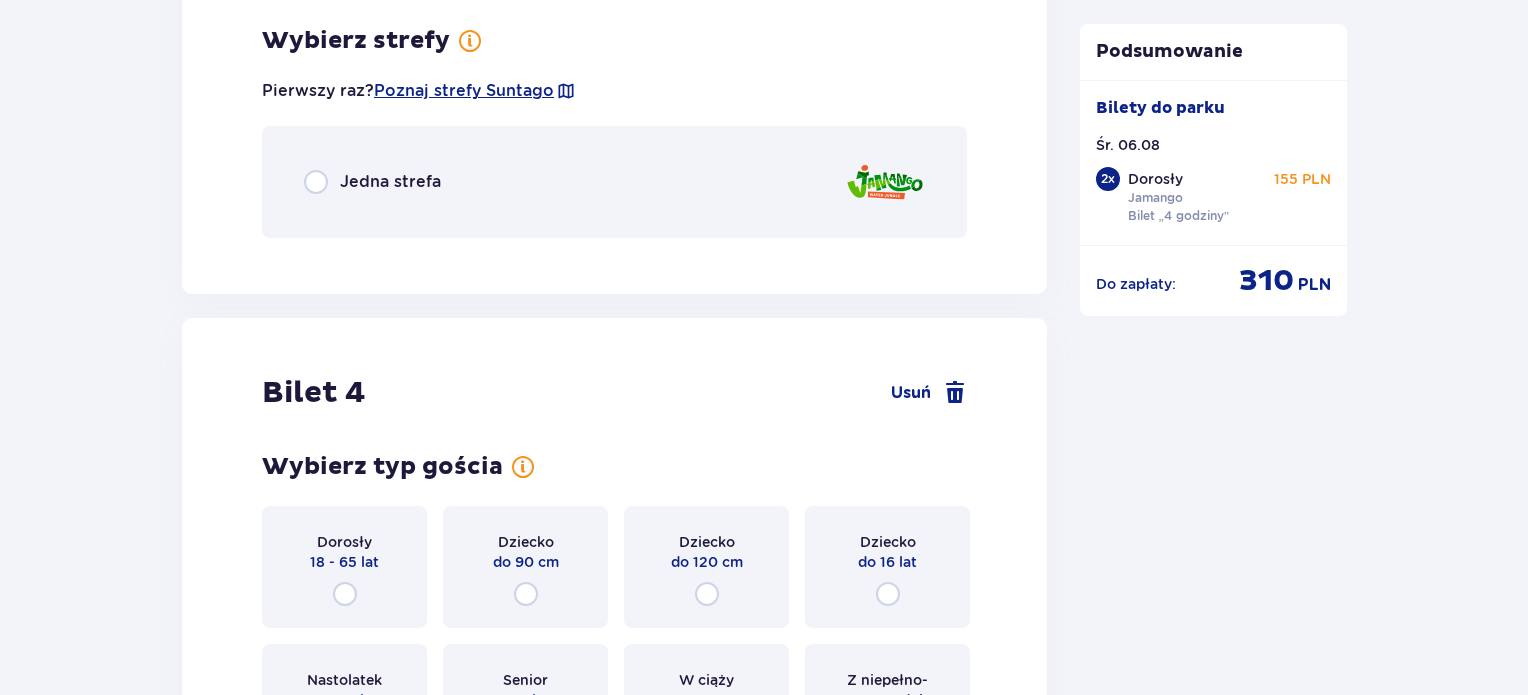 click on "Jedna strefa" at bounding box center [614, 182] 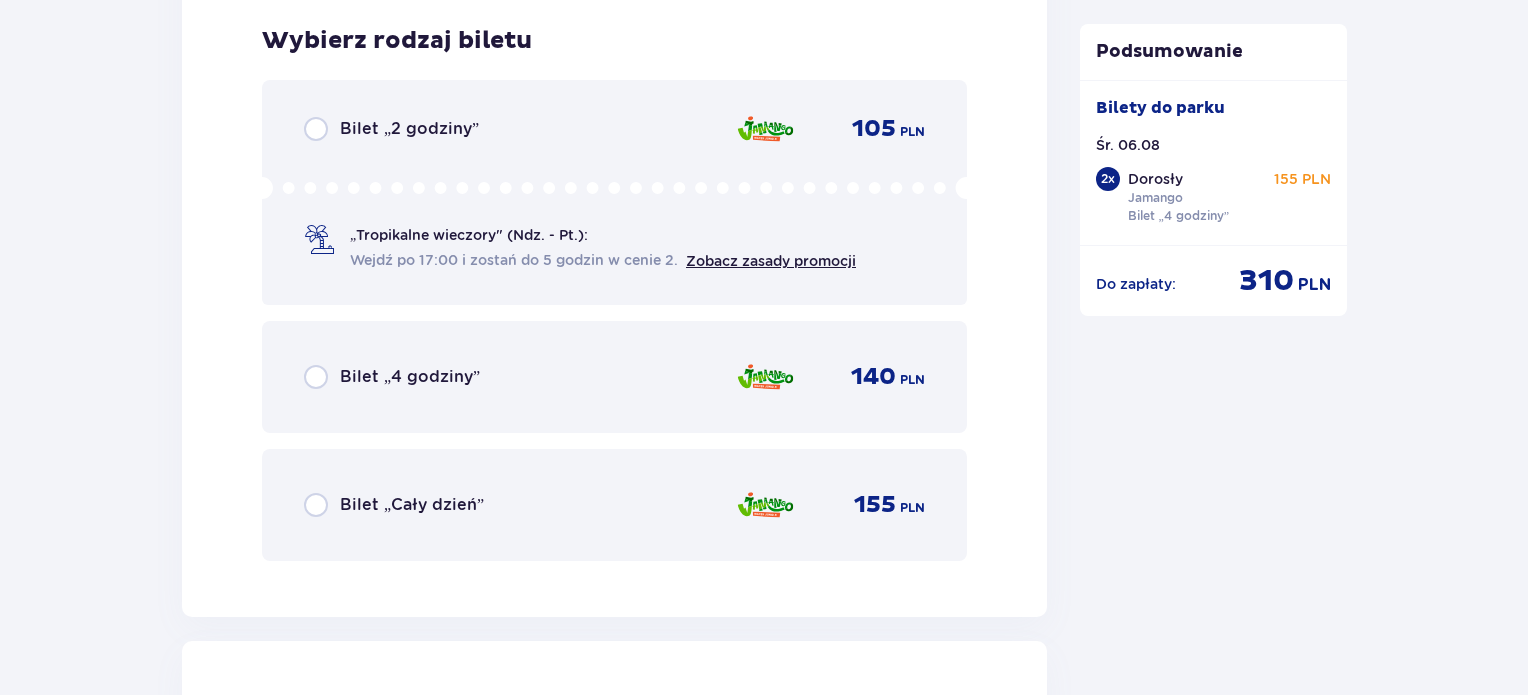 click on "Bilet „4 godziny”   140 PLN" at bounding box center (614, 377) 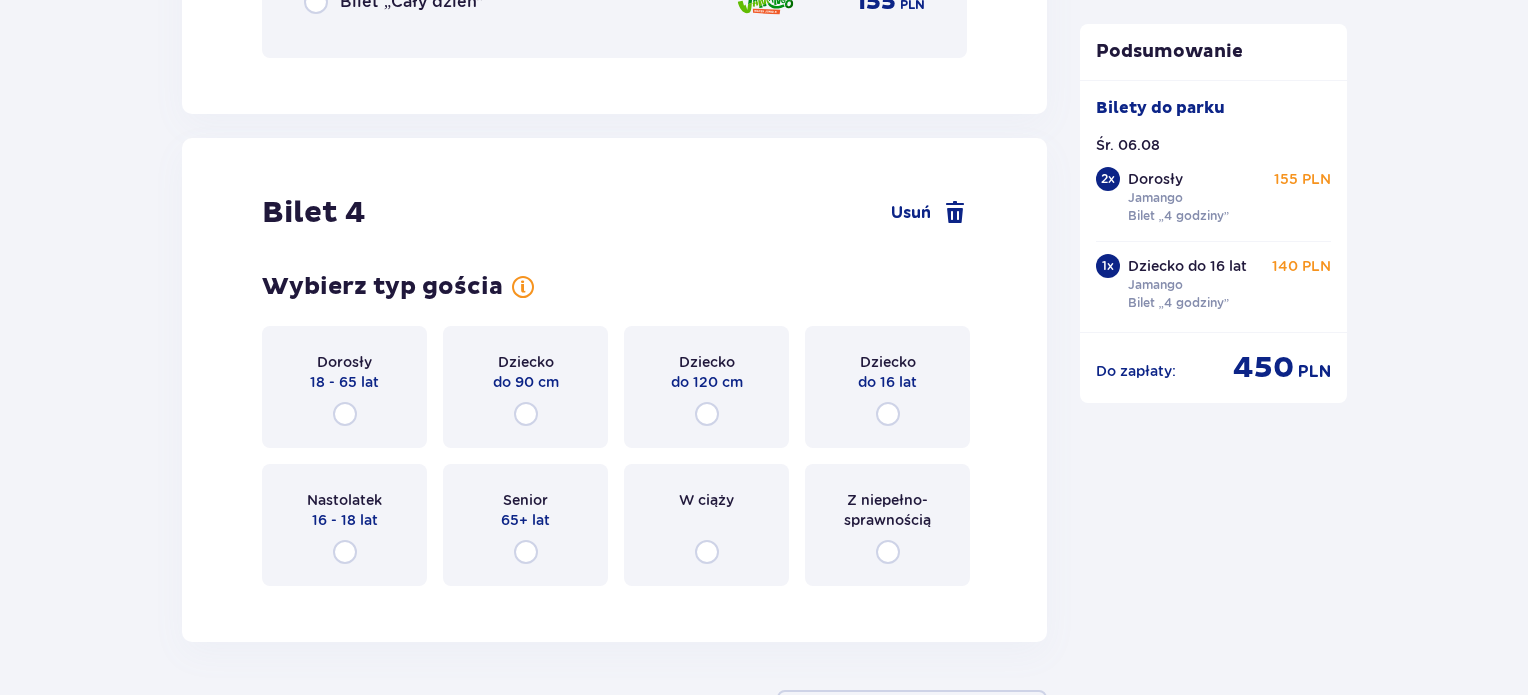 scroll, scrollTop: 5242, scrollLeft: 0, axis: vertical 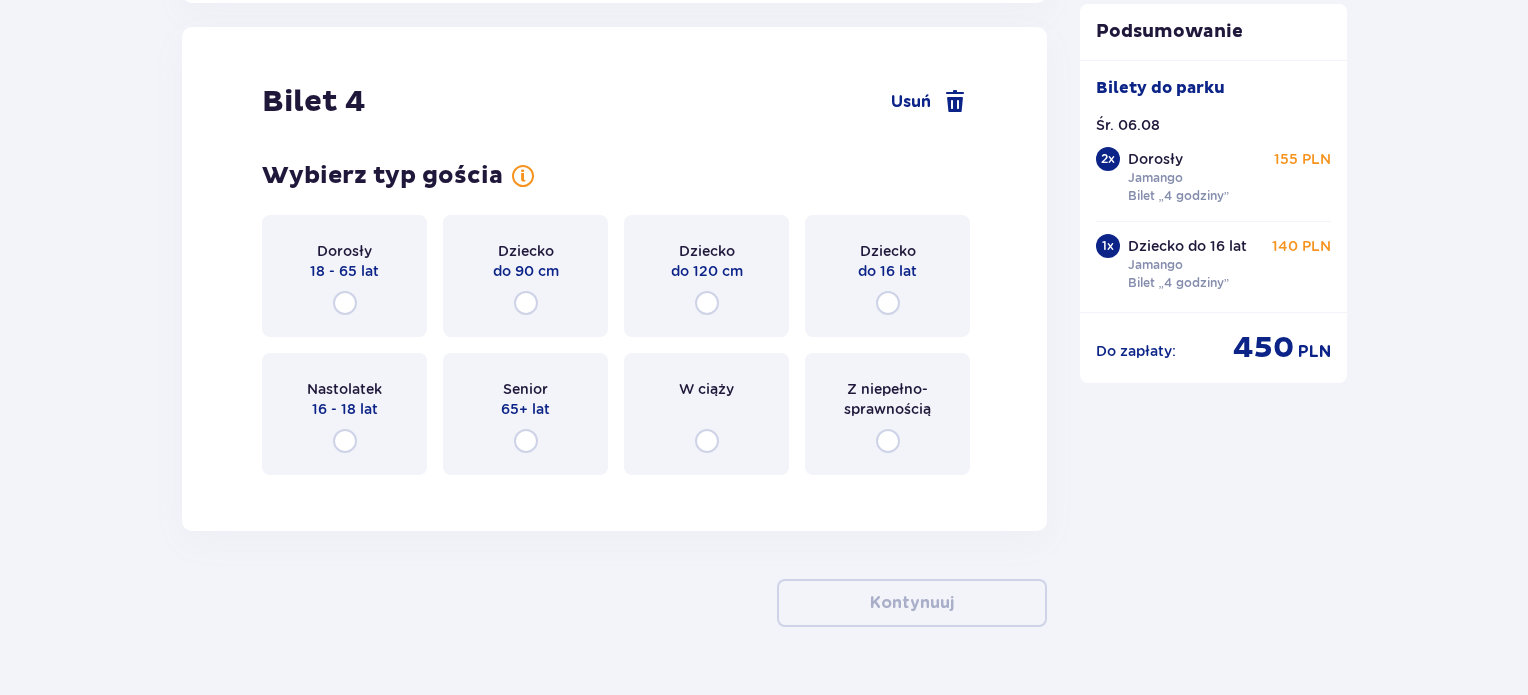 click on "Dziecko do 16 lat" at bounding box center (887, 276) 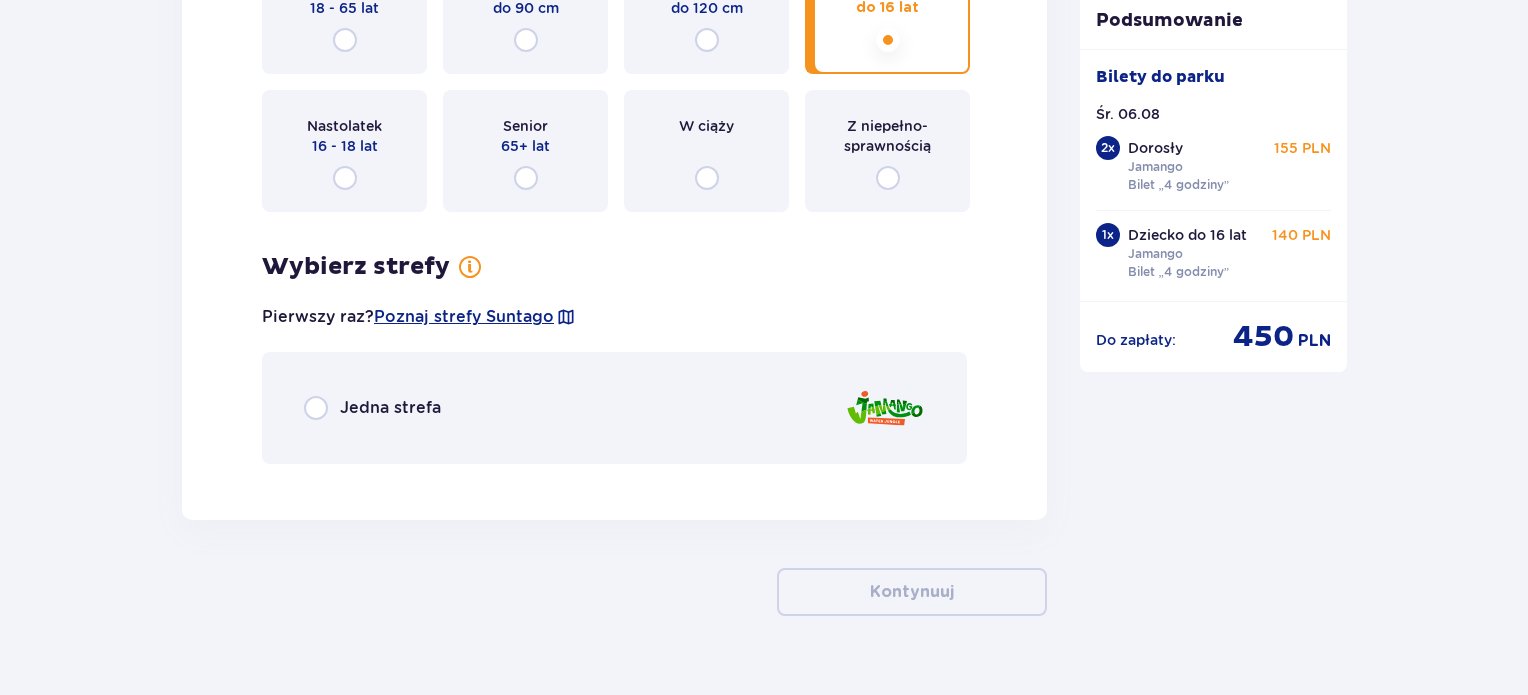 scroll, scrollTop: 5543, scrollLeft: 0, axis: vertical 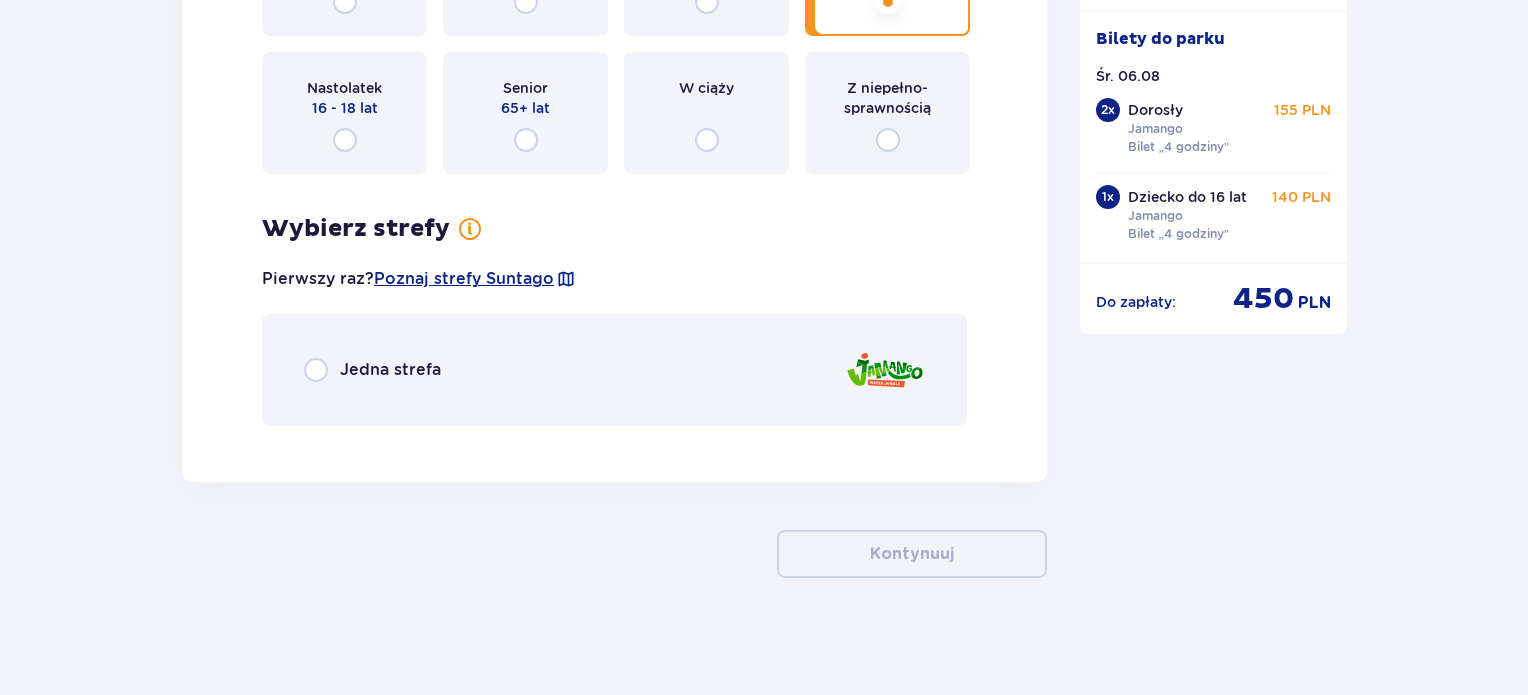 click on "Jedna strefa" at bounding box center [390, 370] 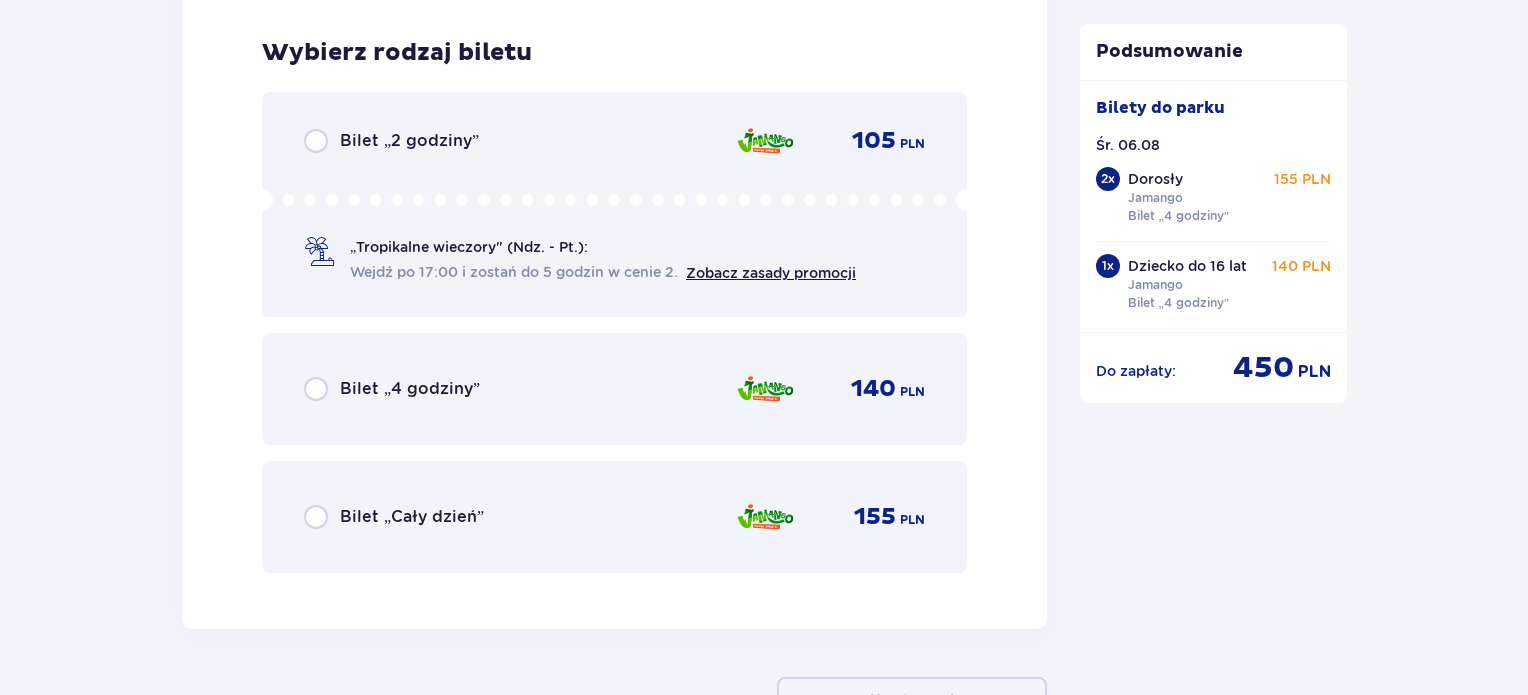 scroll, scrollTop: 5982, scrollLeft: 0, axis: vertical 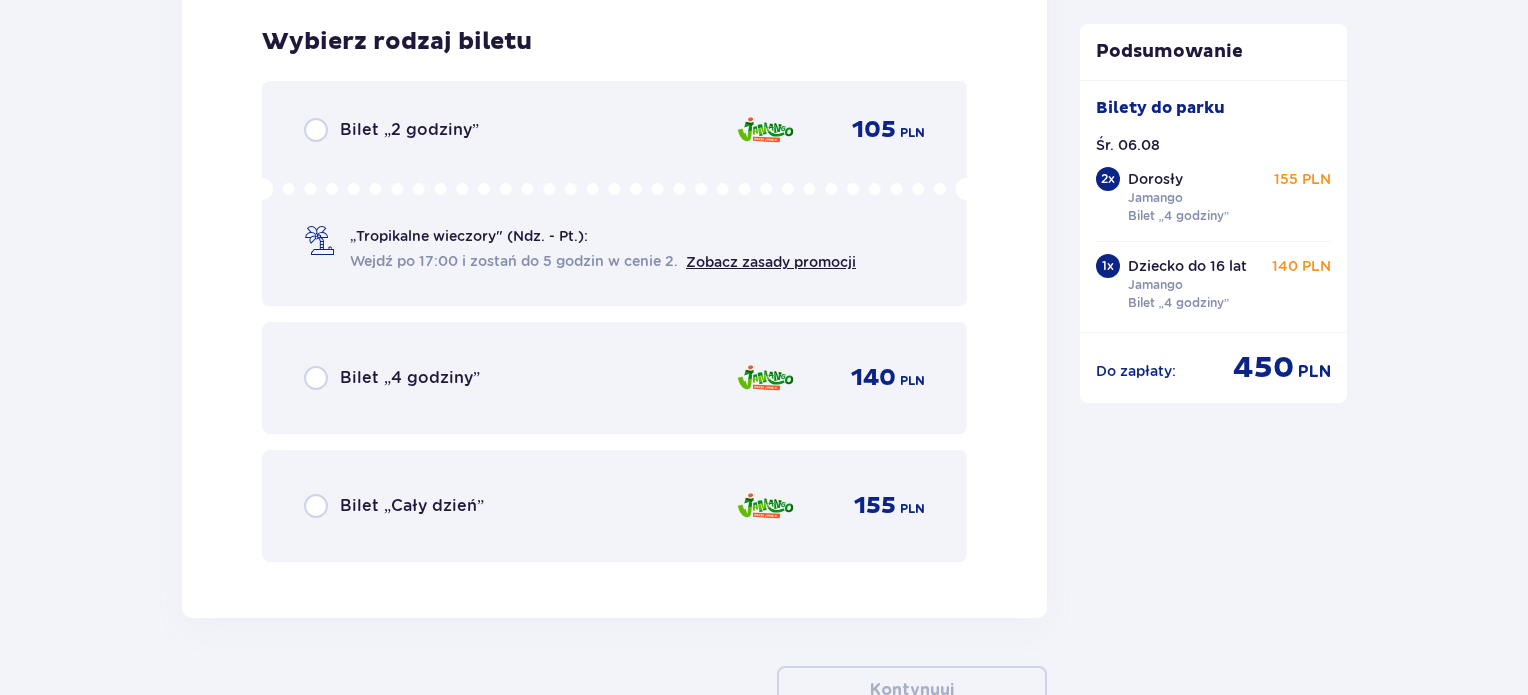 click on "Bilet „4 godziny”   140 PLN" at bounding box center [614, 378] 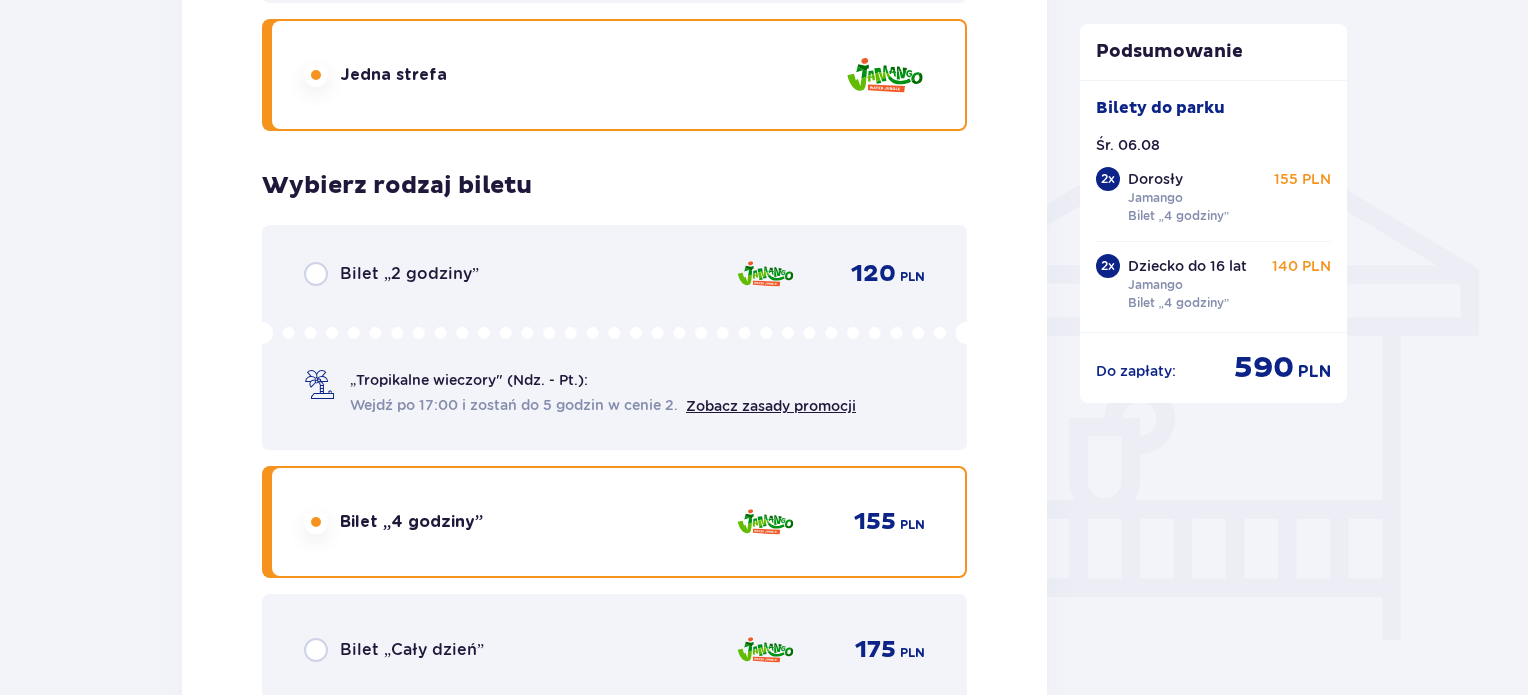 scroll, scrollTop: 1663, scrollLeft: 0, axis: vertical 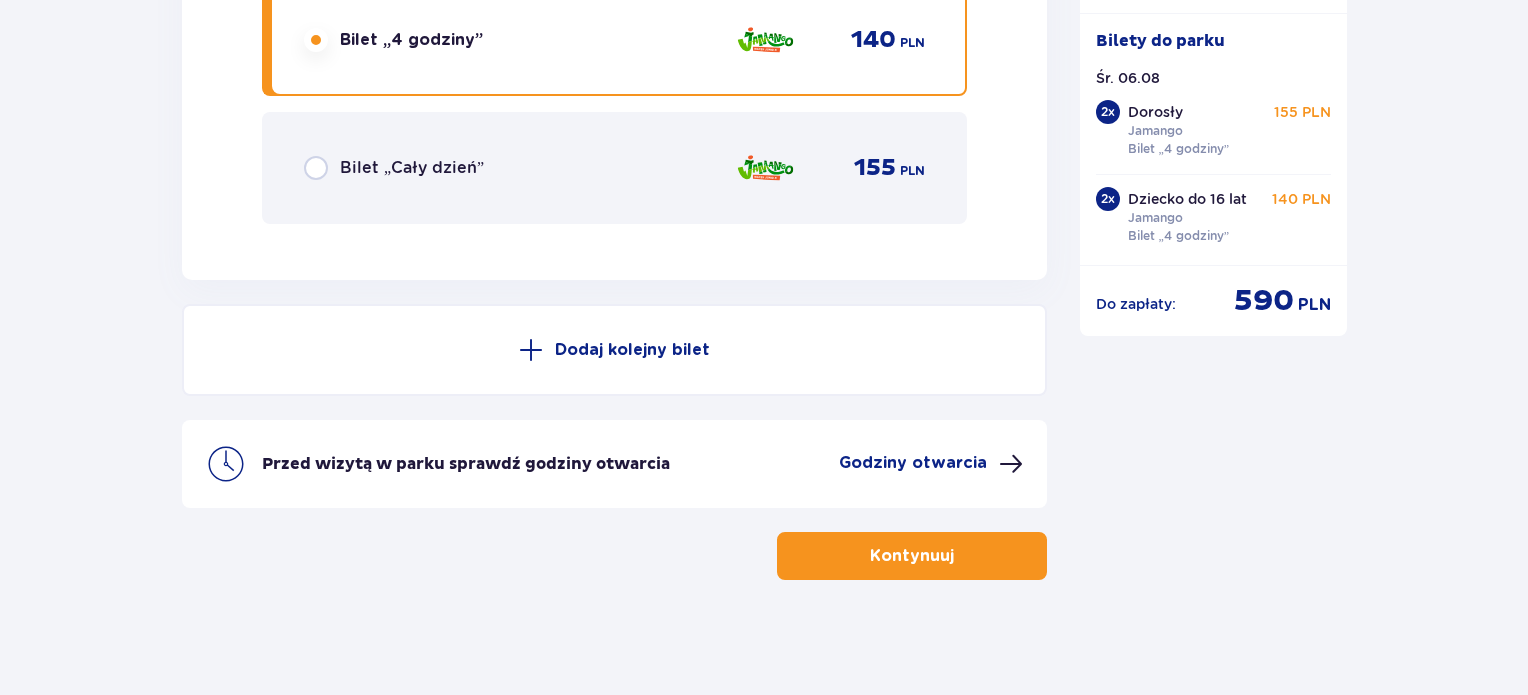 click on "Kontynuuj" at bounding box center [912, 556] 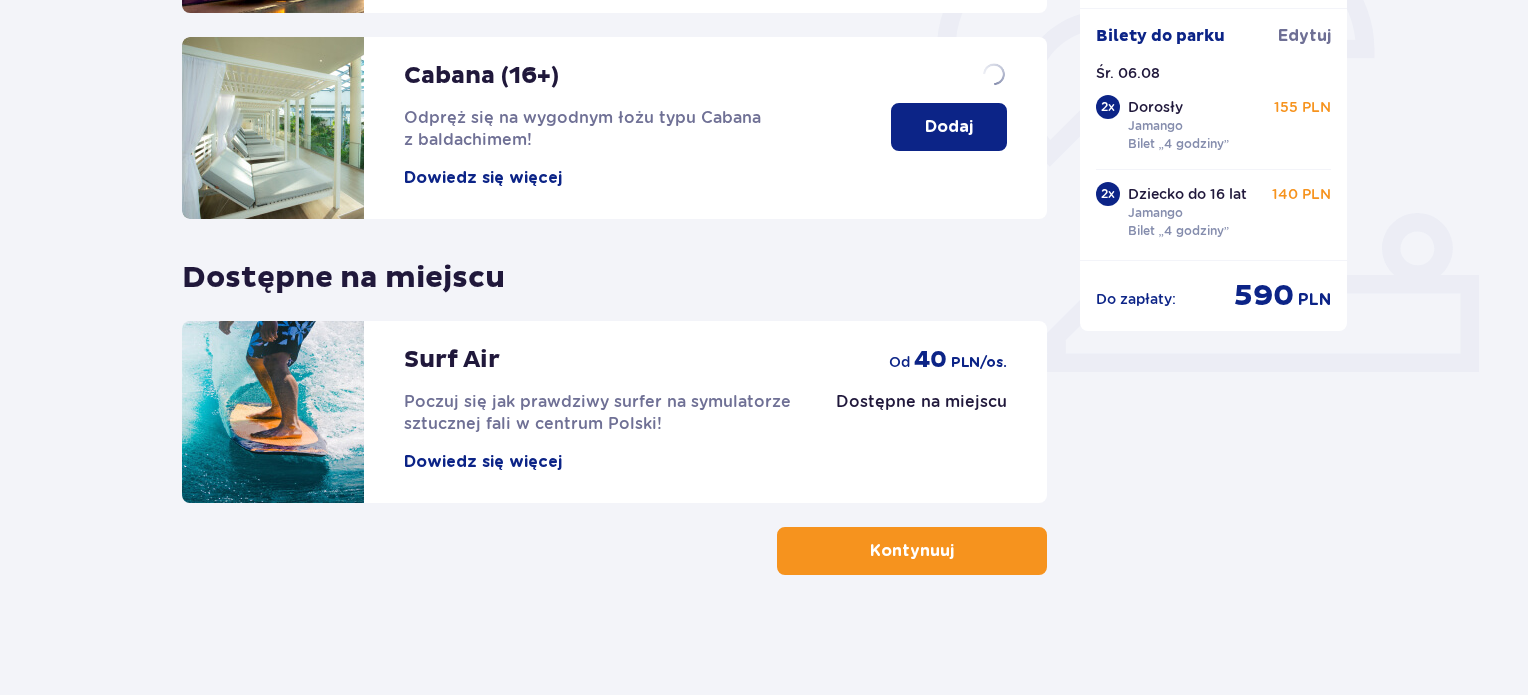 scroll, scrollTop: 0, scrollLeft: 0, axis: both 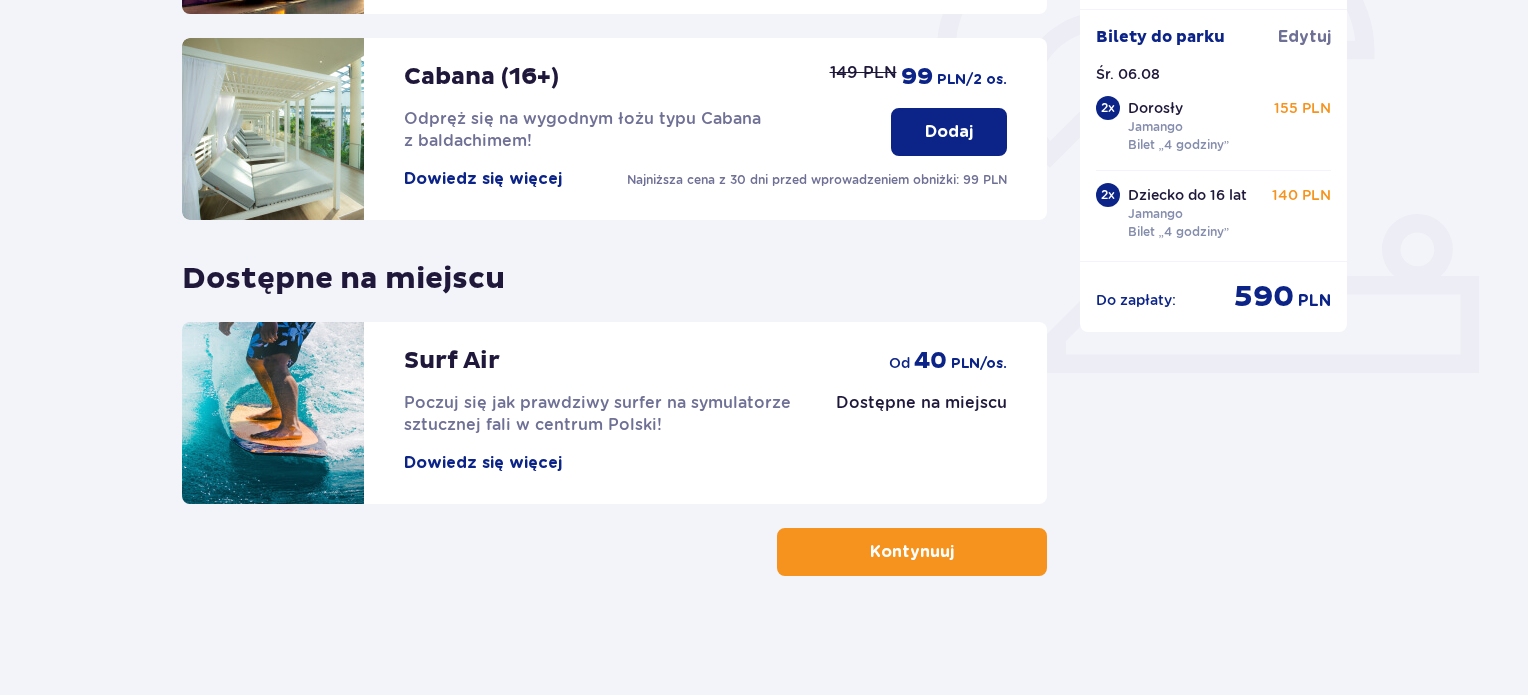 click on "Kontynuuj" at bounding box center [912, 552] 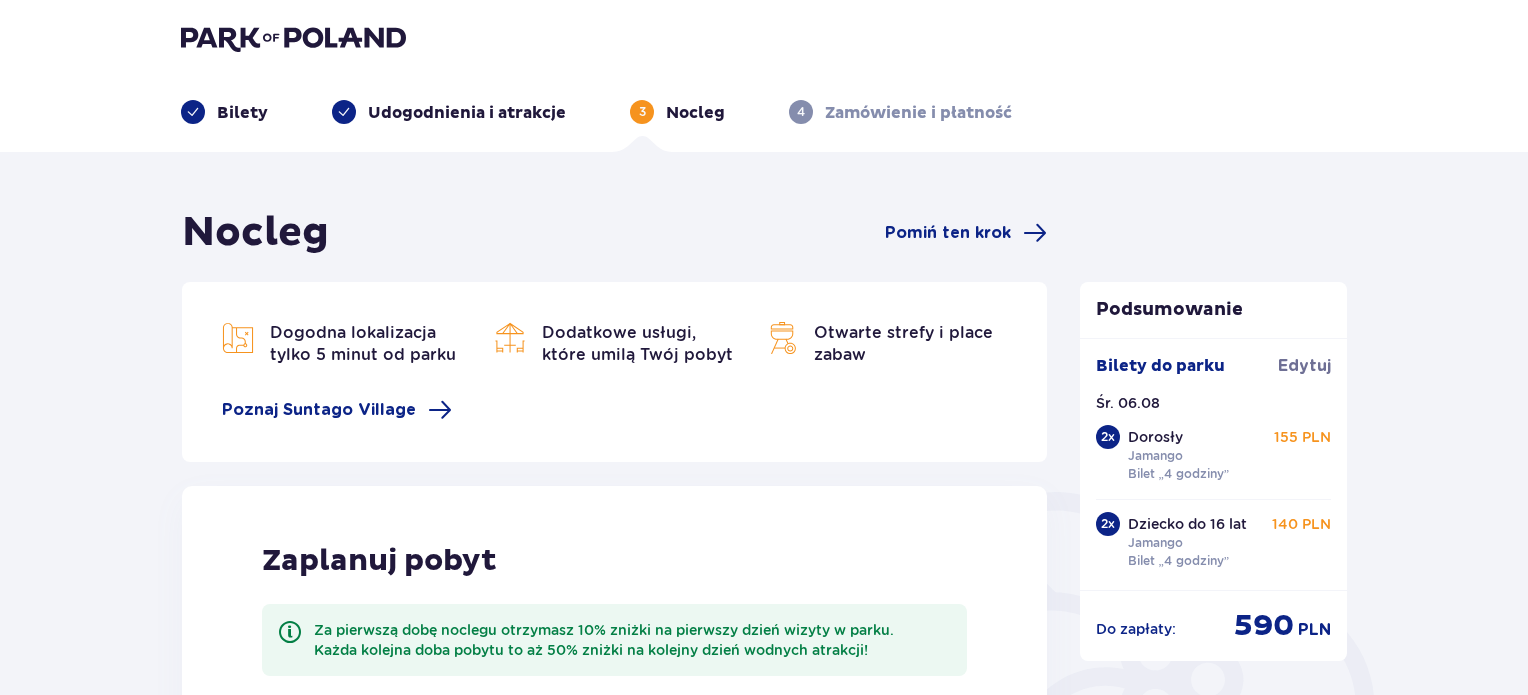 scroll, scrollTop: 0, scrollLeft: 0, axis: both 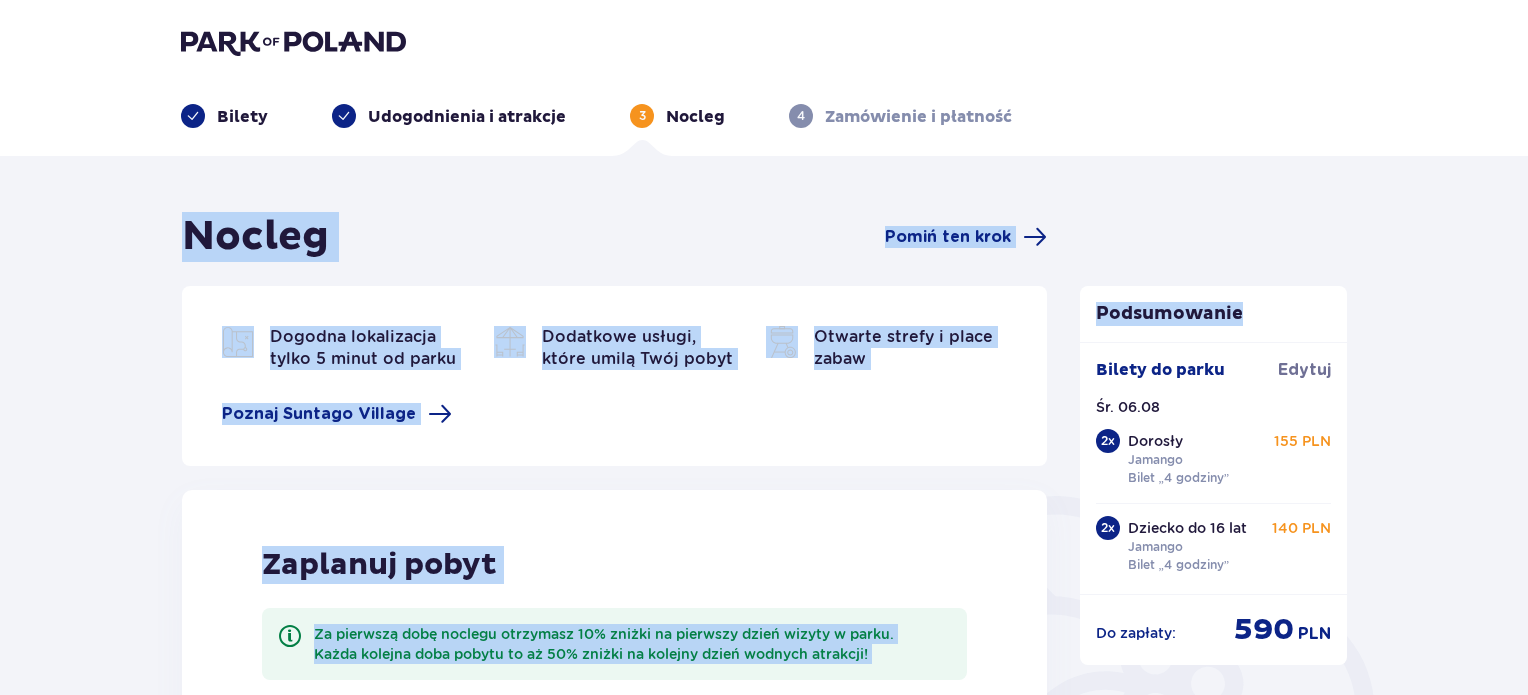 drag, startPoint x: 1528, startPoint y: 129, endPoint x: 1535, endPoint y: 160, distance: 31.780497 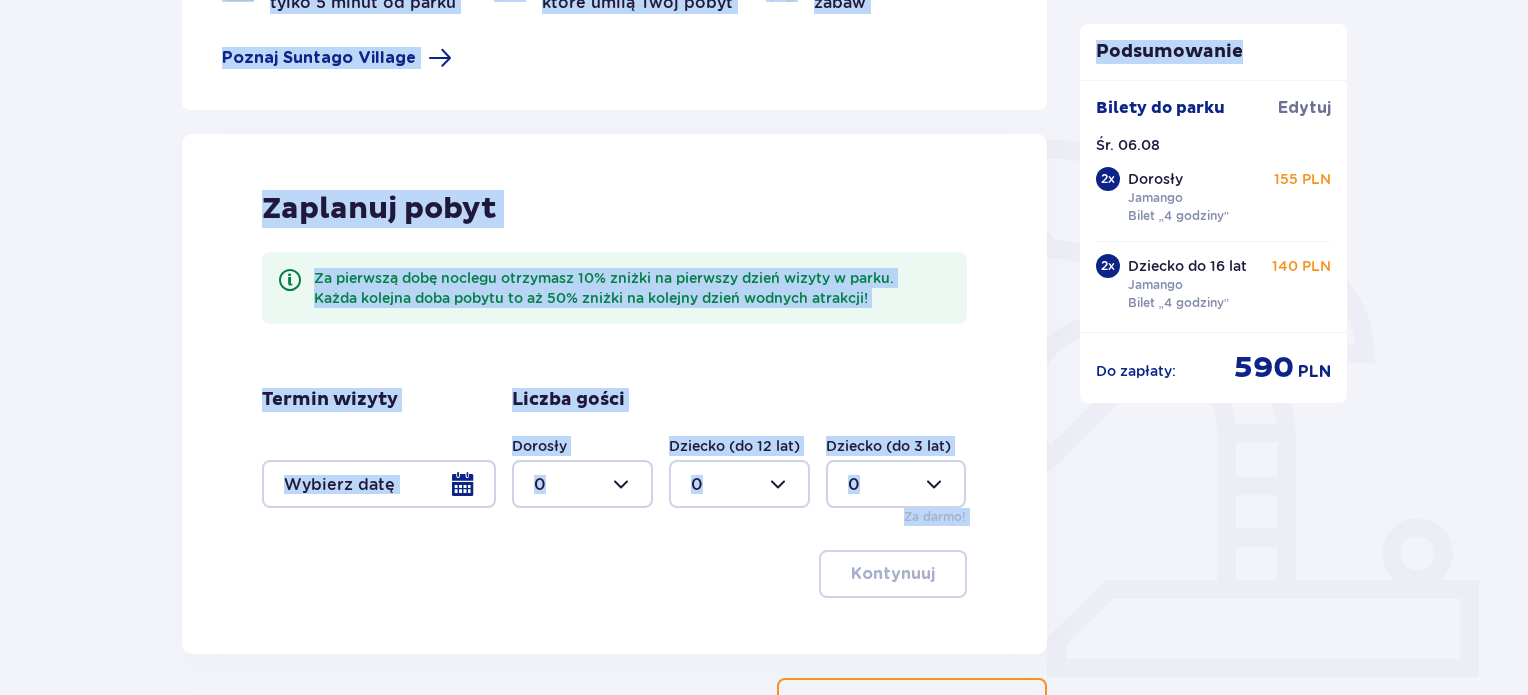 scroll, scrollTop: 507, scrollLeft: 0, axis: vertical 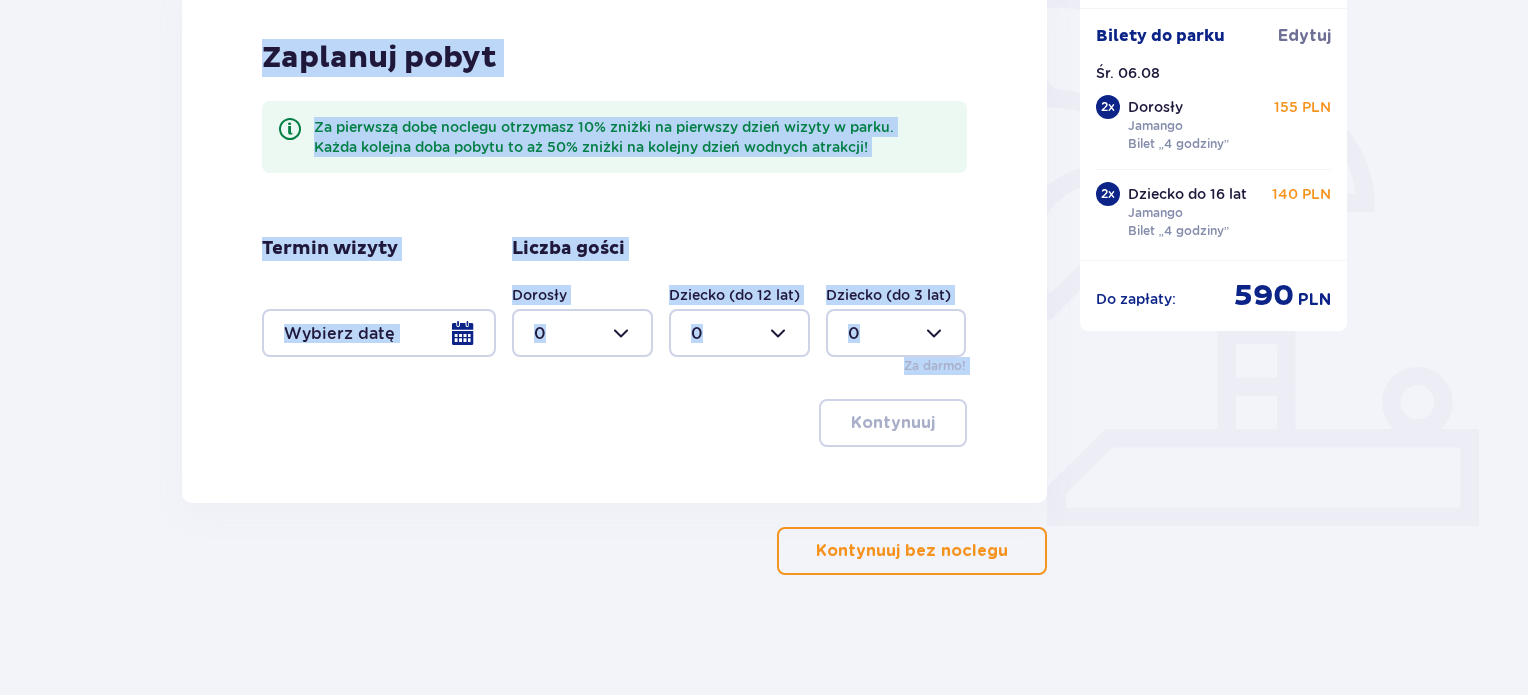 click on "Kontynuuj bez noclegu" at bounding box center (912, 551) 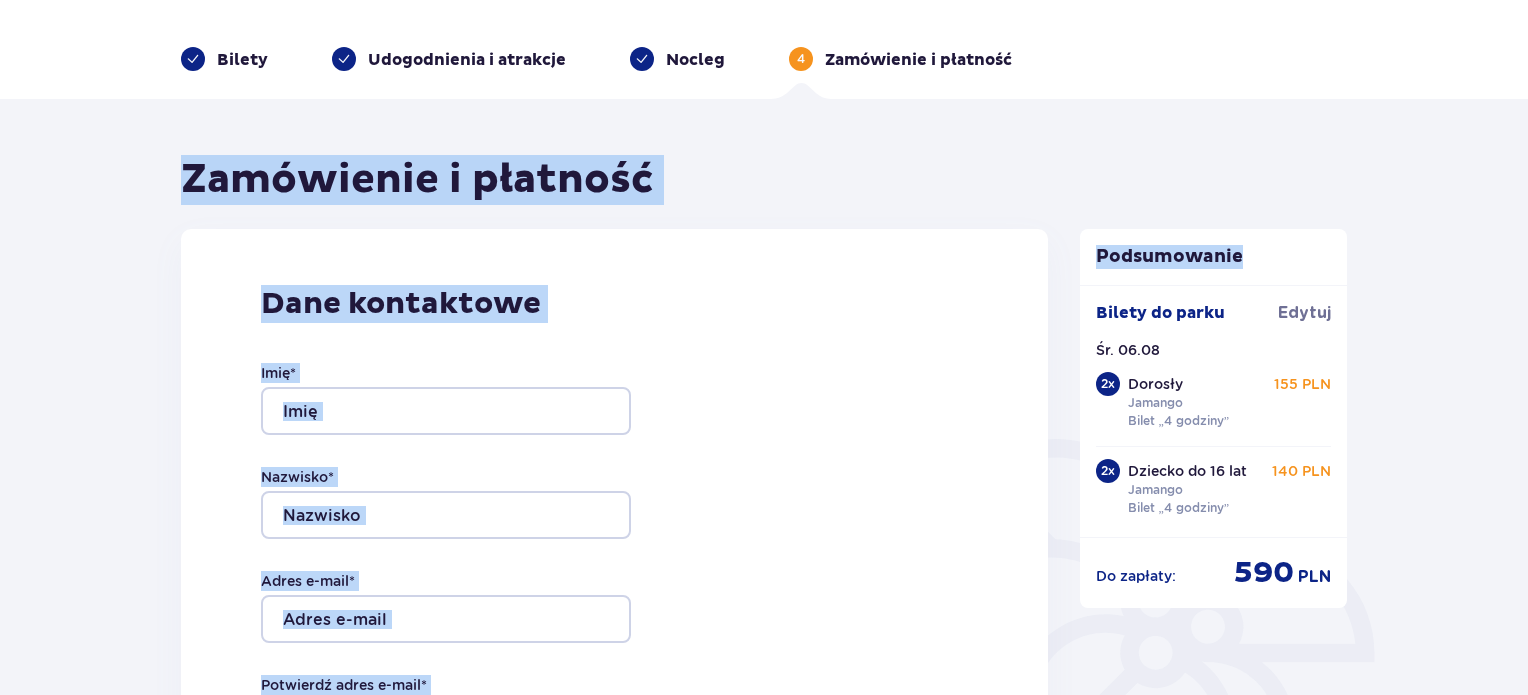 scroll, scrollTop: 8, scrollLeft: 0, axis: vertical 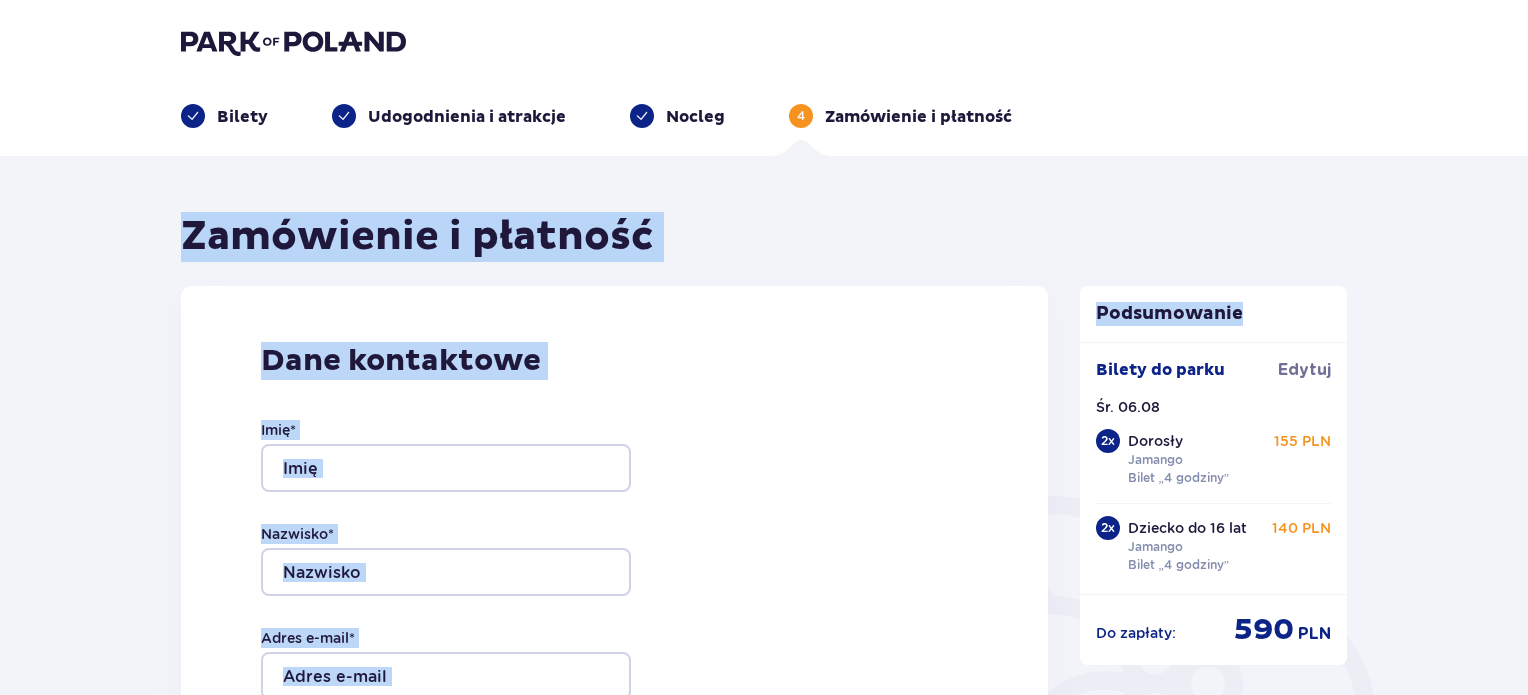 drag, startPoint x: 697, startPoint y: 368, endPoint x: 632, endPoint y: 422, distance: 84.50444 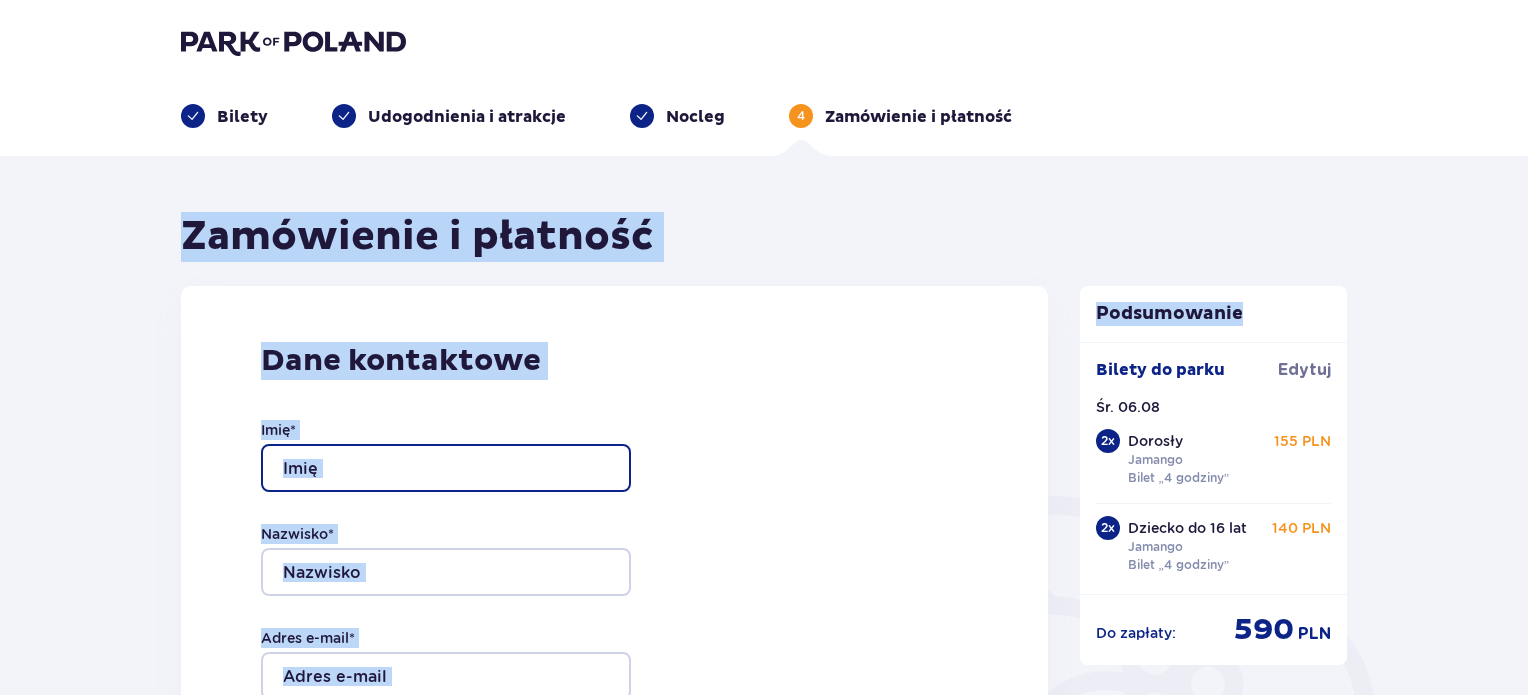 click on "Imię *" at bounding box center [446, 468] 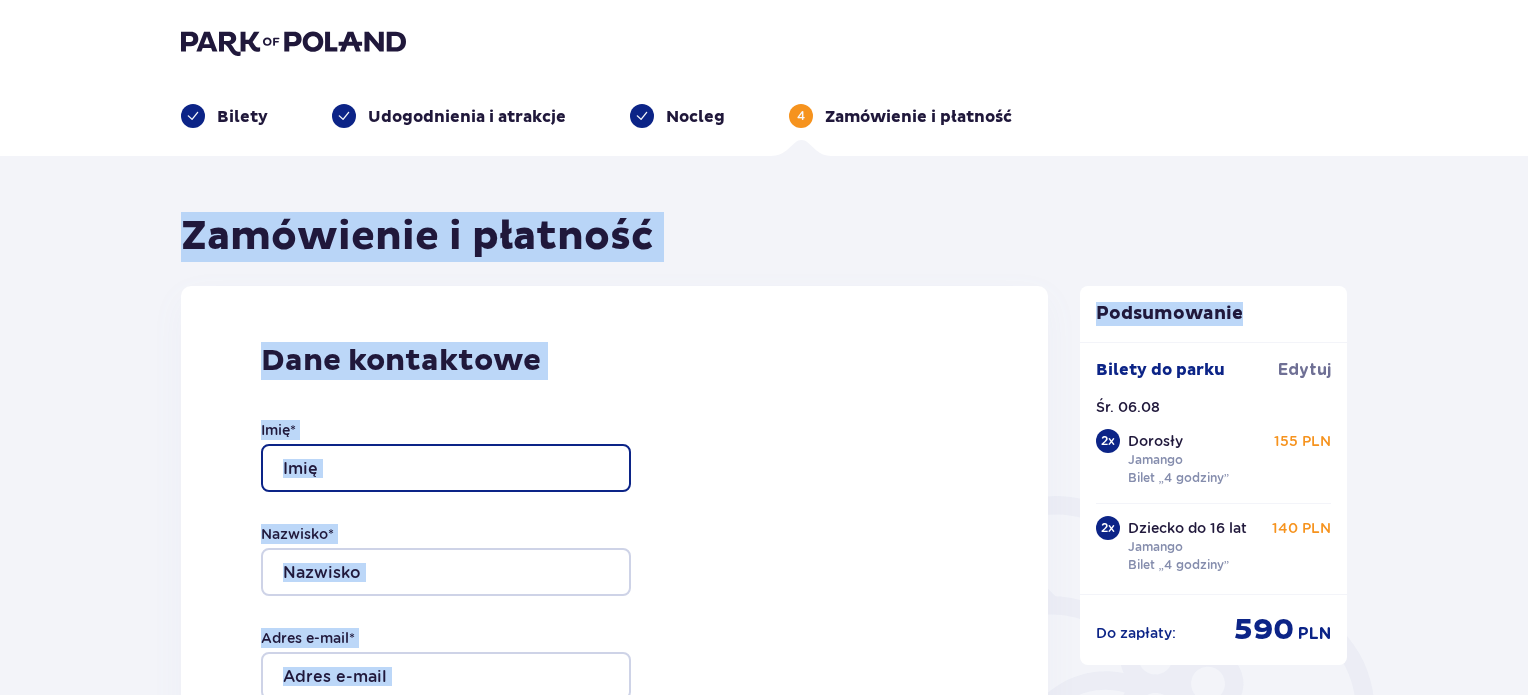 type on "Piotr" 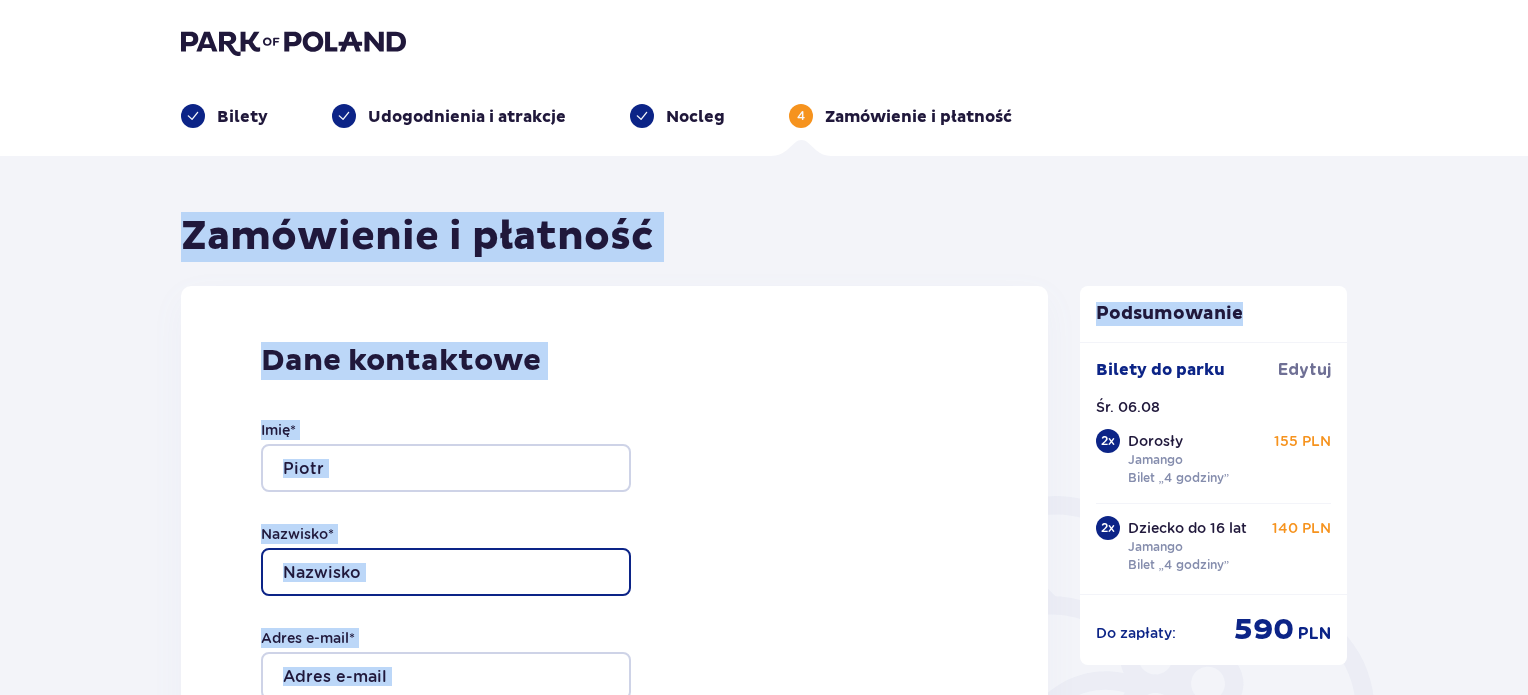 type on "Janikowski" 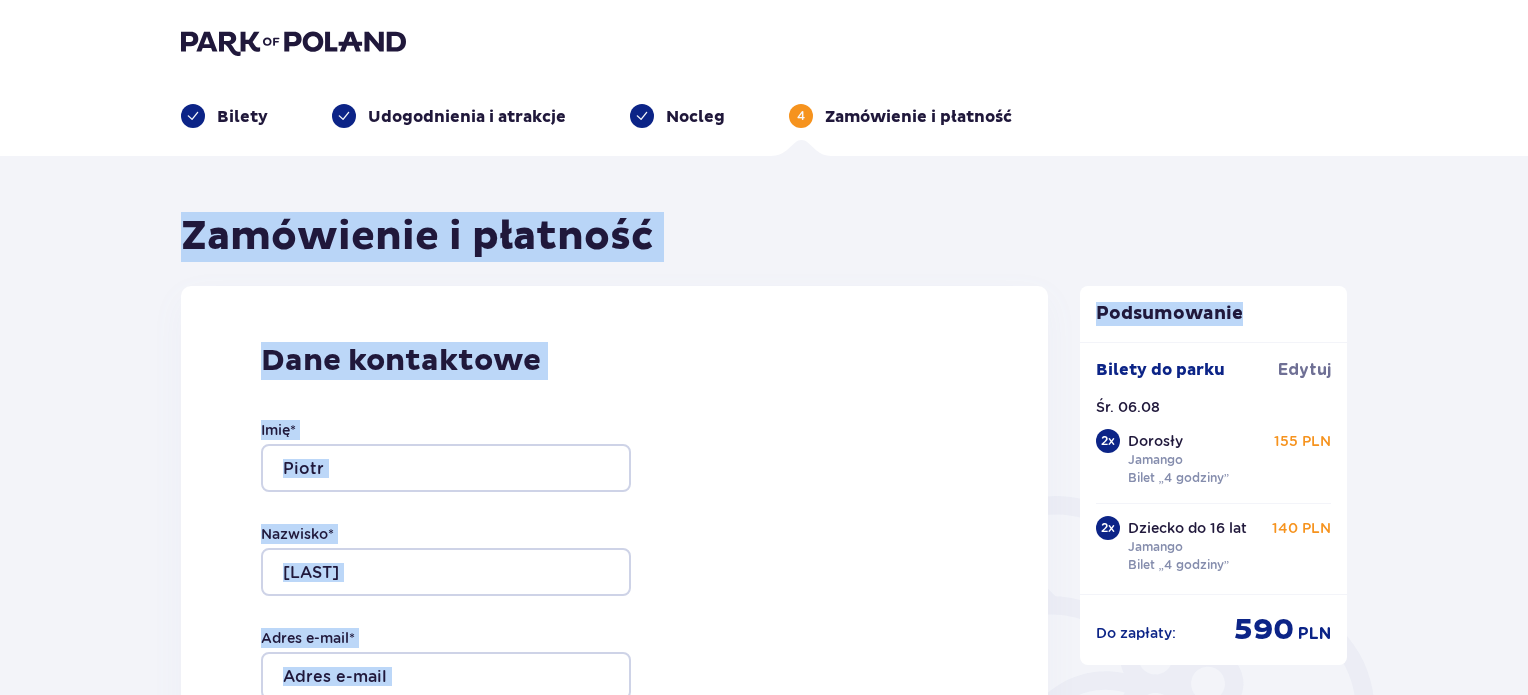 type on "792009345" 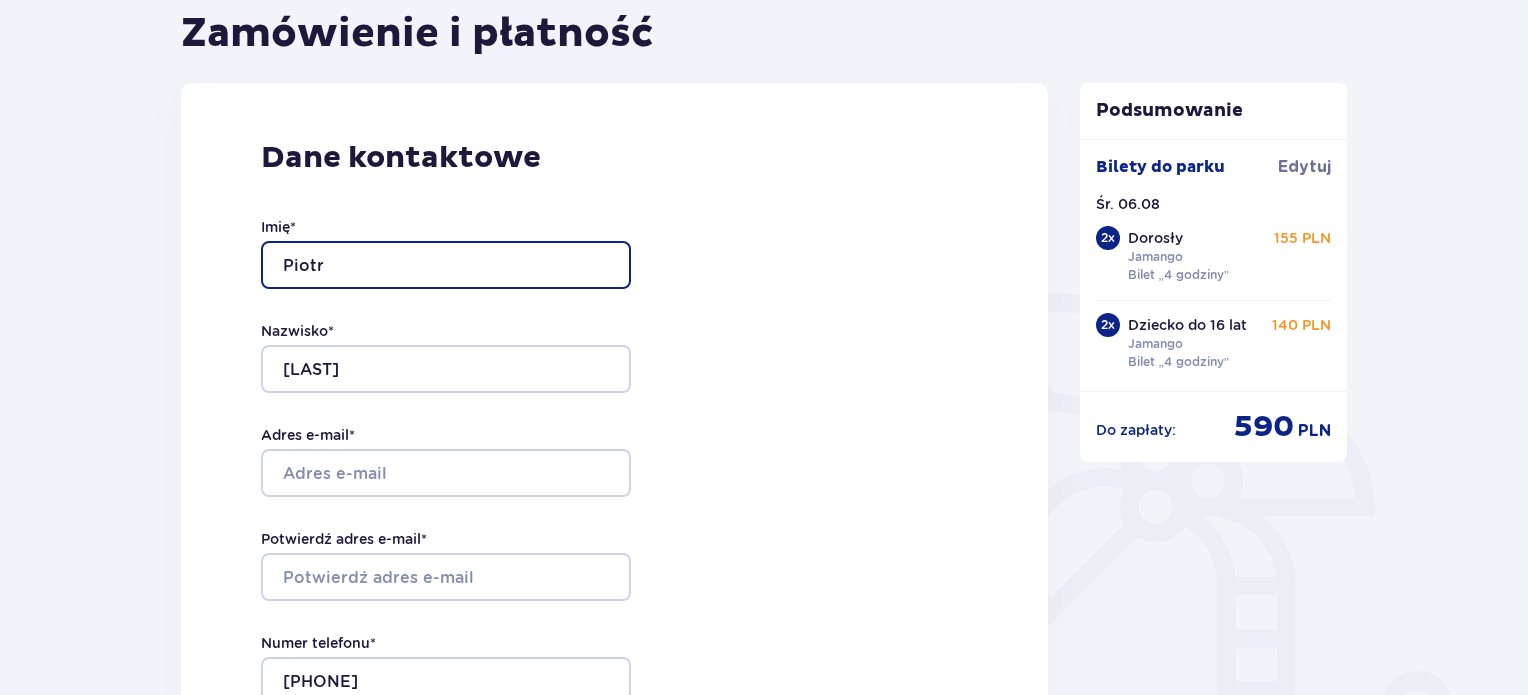 scroll, scrollTop: 396, scrollLeft: 0, axis: vertical 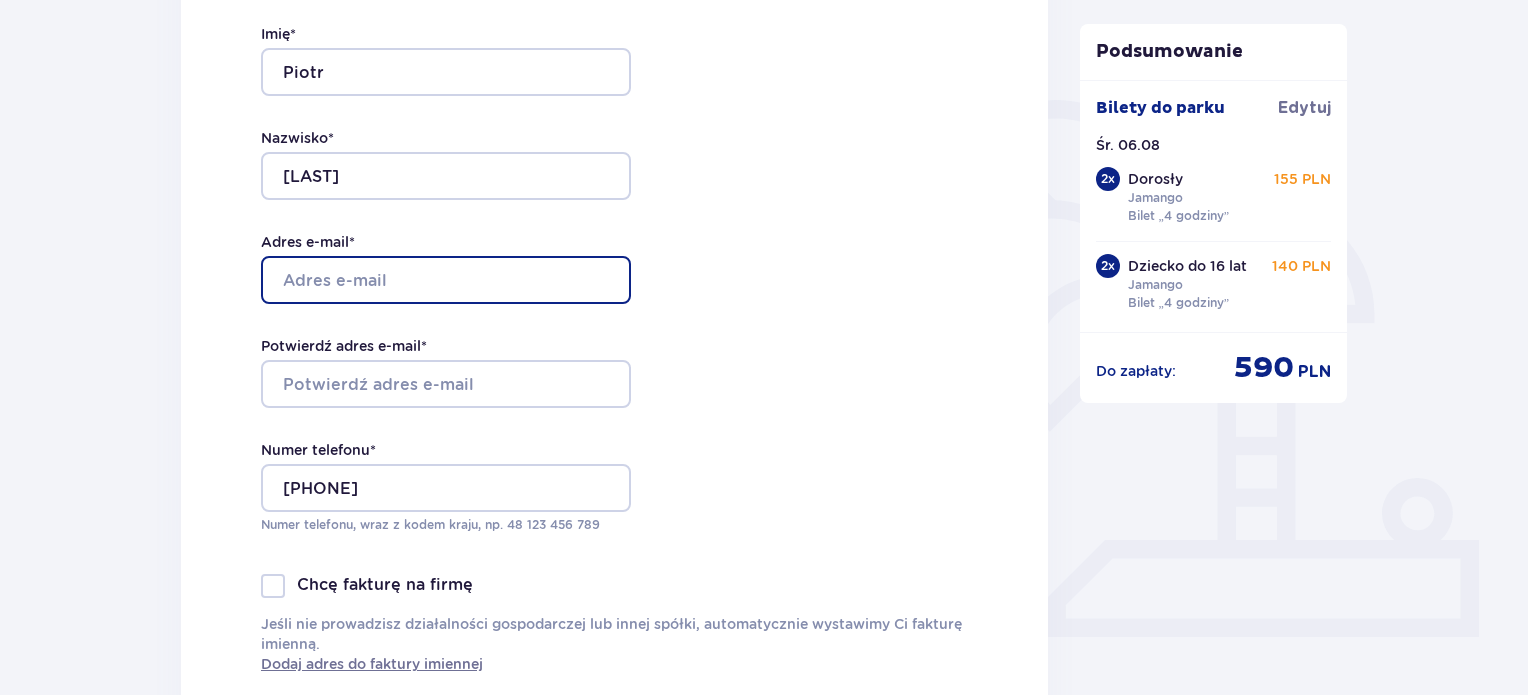 click on "Adres e-mail *" at bounding box center (446, 280) 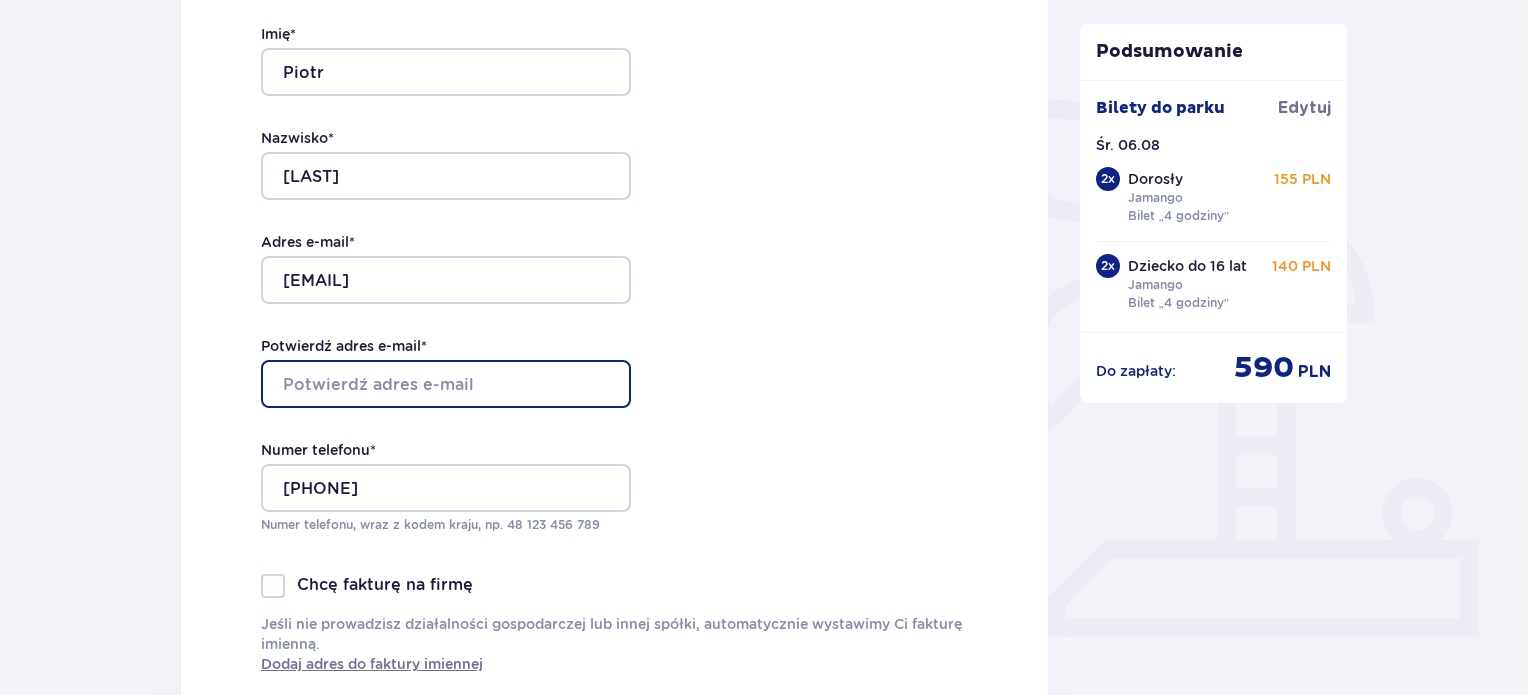click on "Potwierdź adres e-mail *" at bounding box center (446, 384) 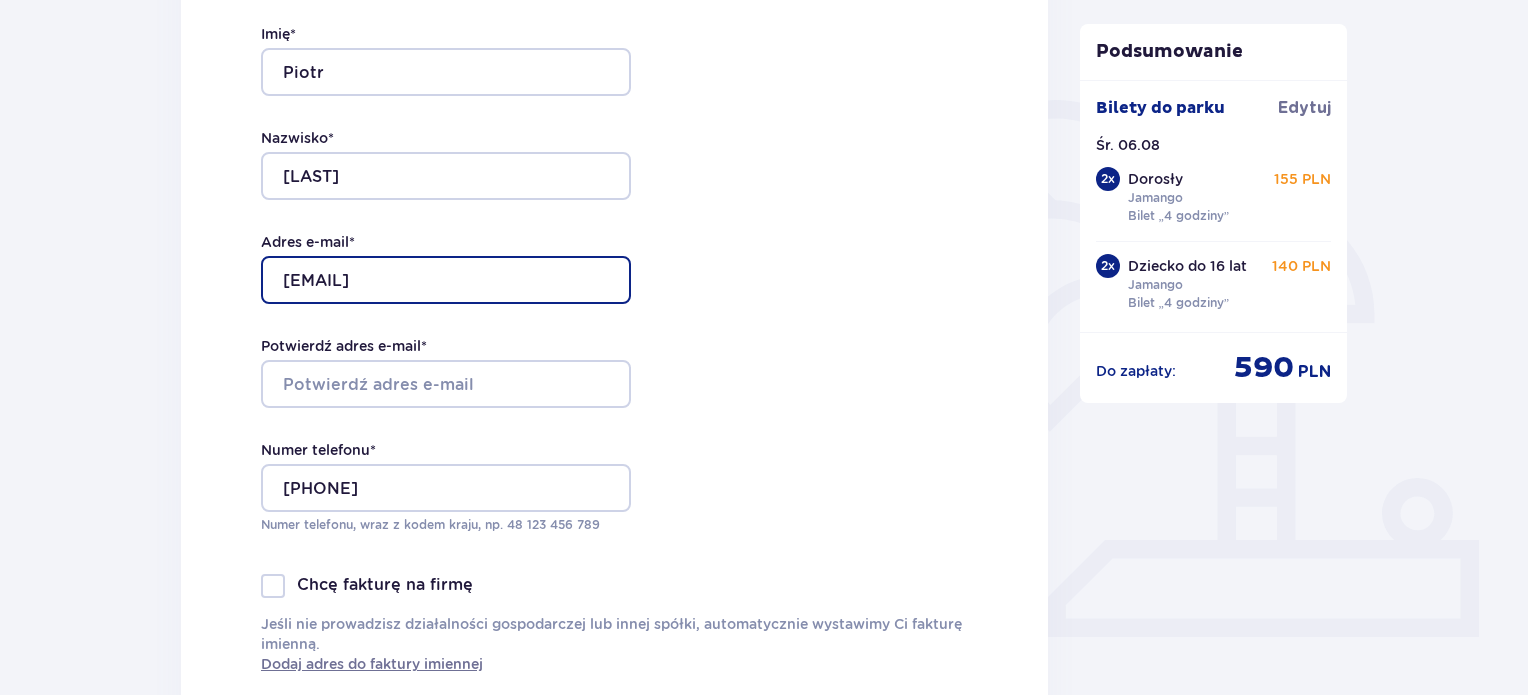 click on "kontakt@gdzieszumilas.pl" at bounding box center [446, 280] 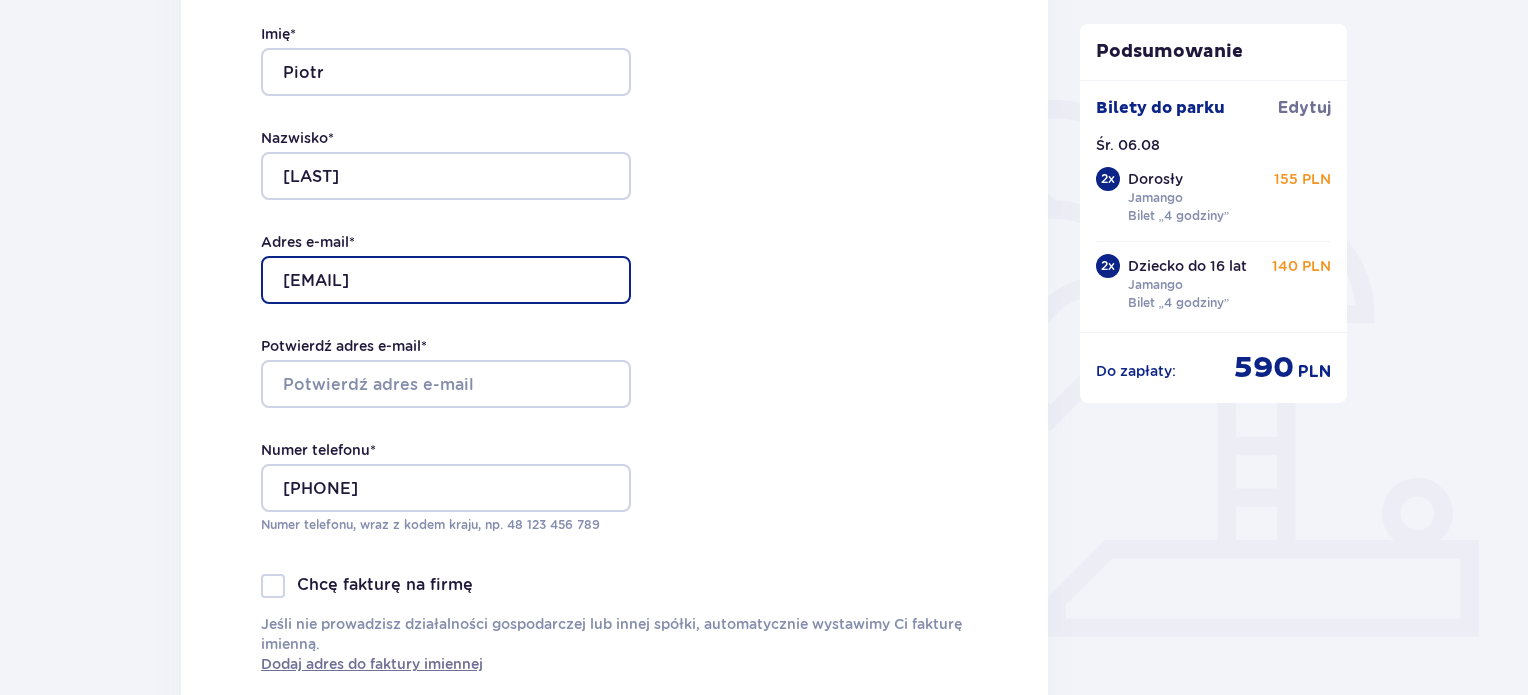 click on "kontakt@gdzieszumilas.pl" at bounding box center [446, 280] 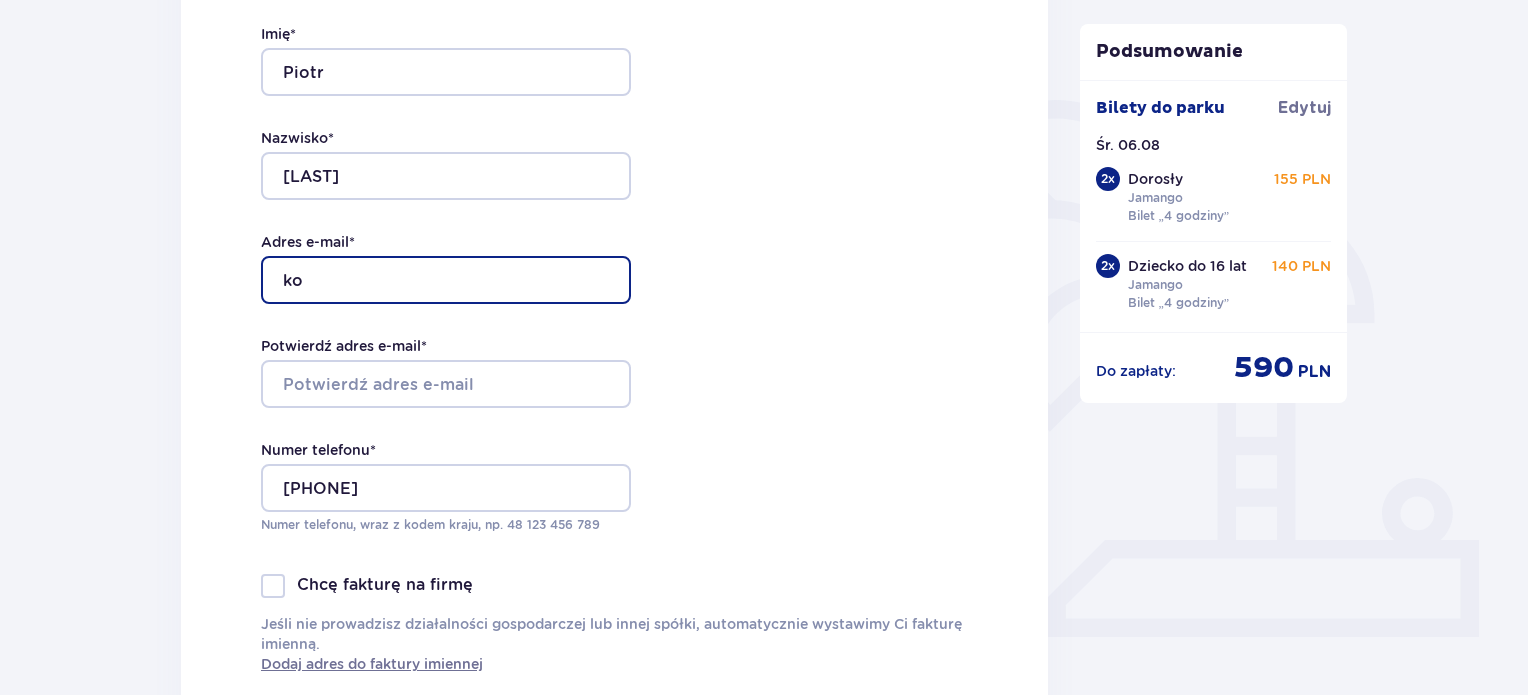 type on "k" 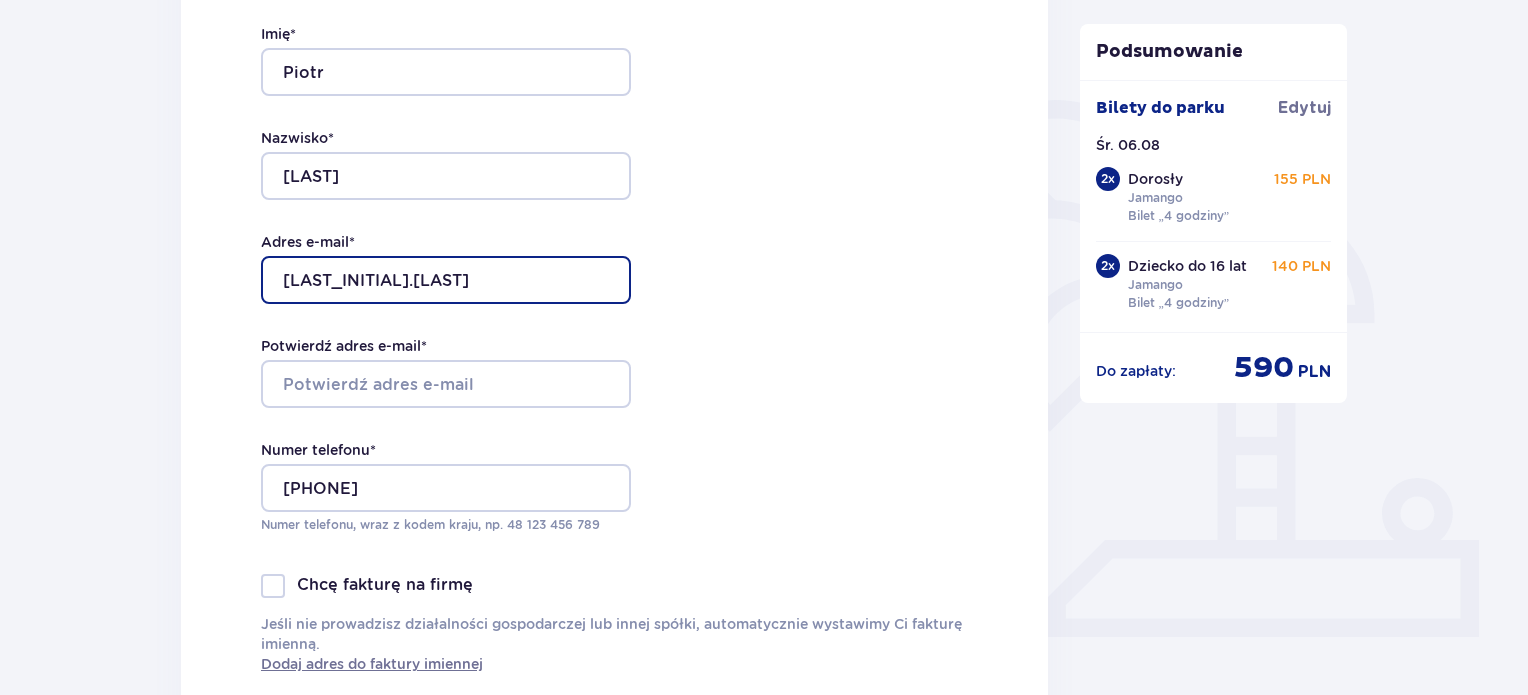 type on "pio.janikowski@gmail.com" 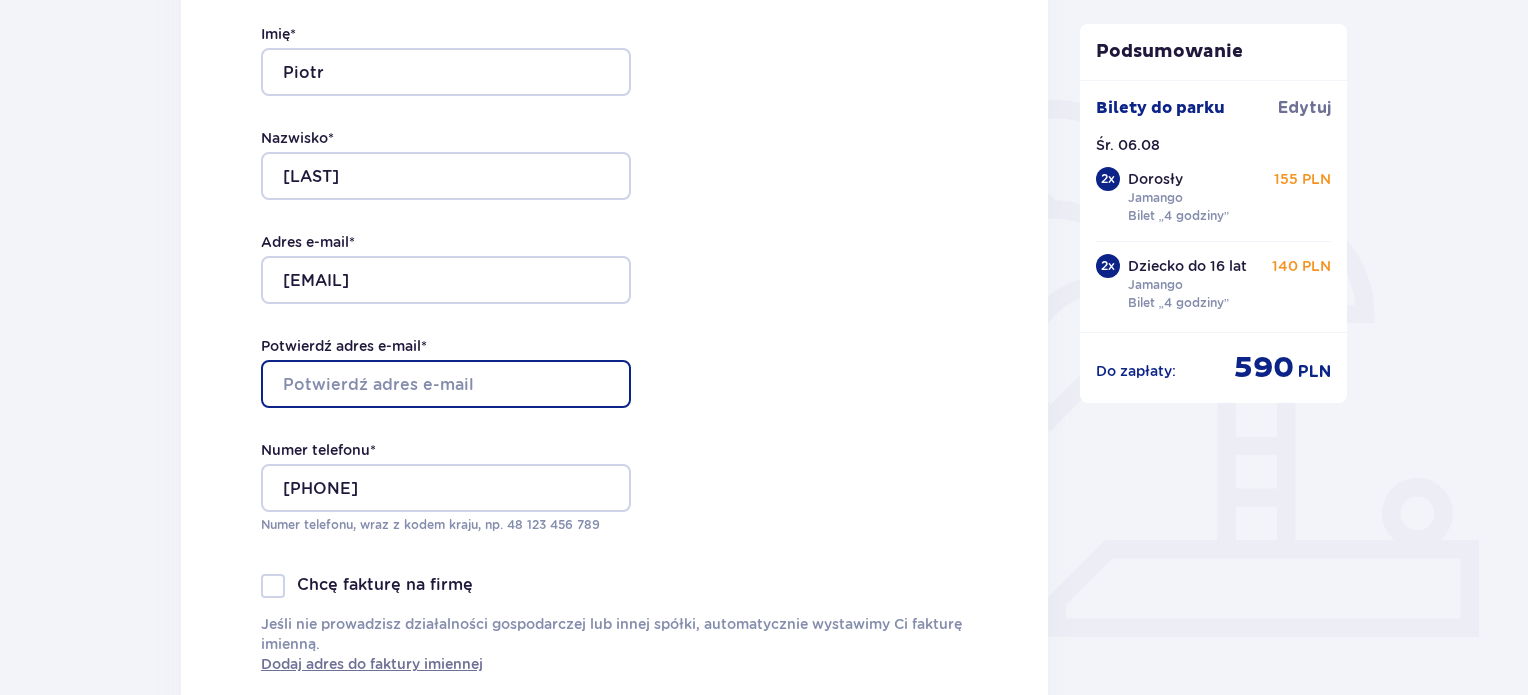 click on "Potwierdź adres e-mail *" at bounding box center (446, 384) 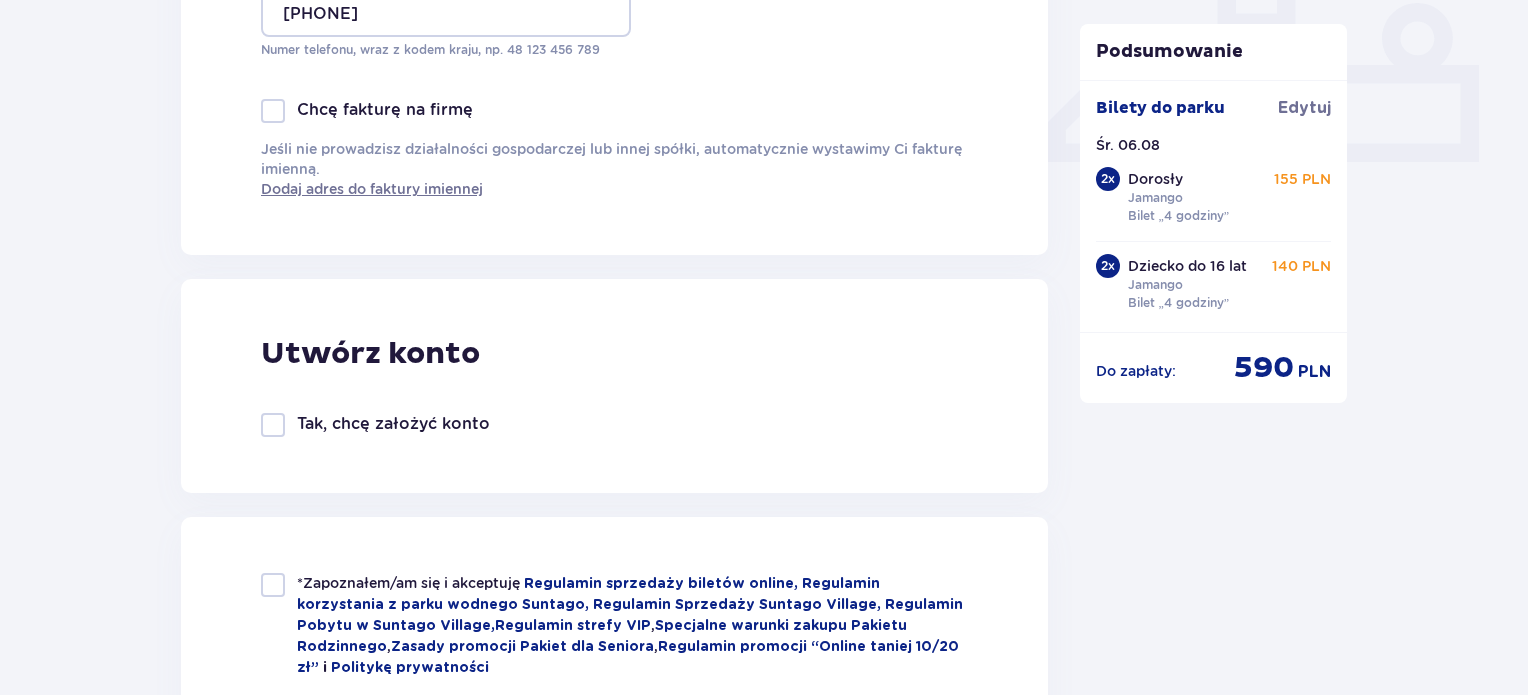 scroll, scrollTop: 887, scrollLeft: 0, axis: vertical 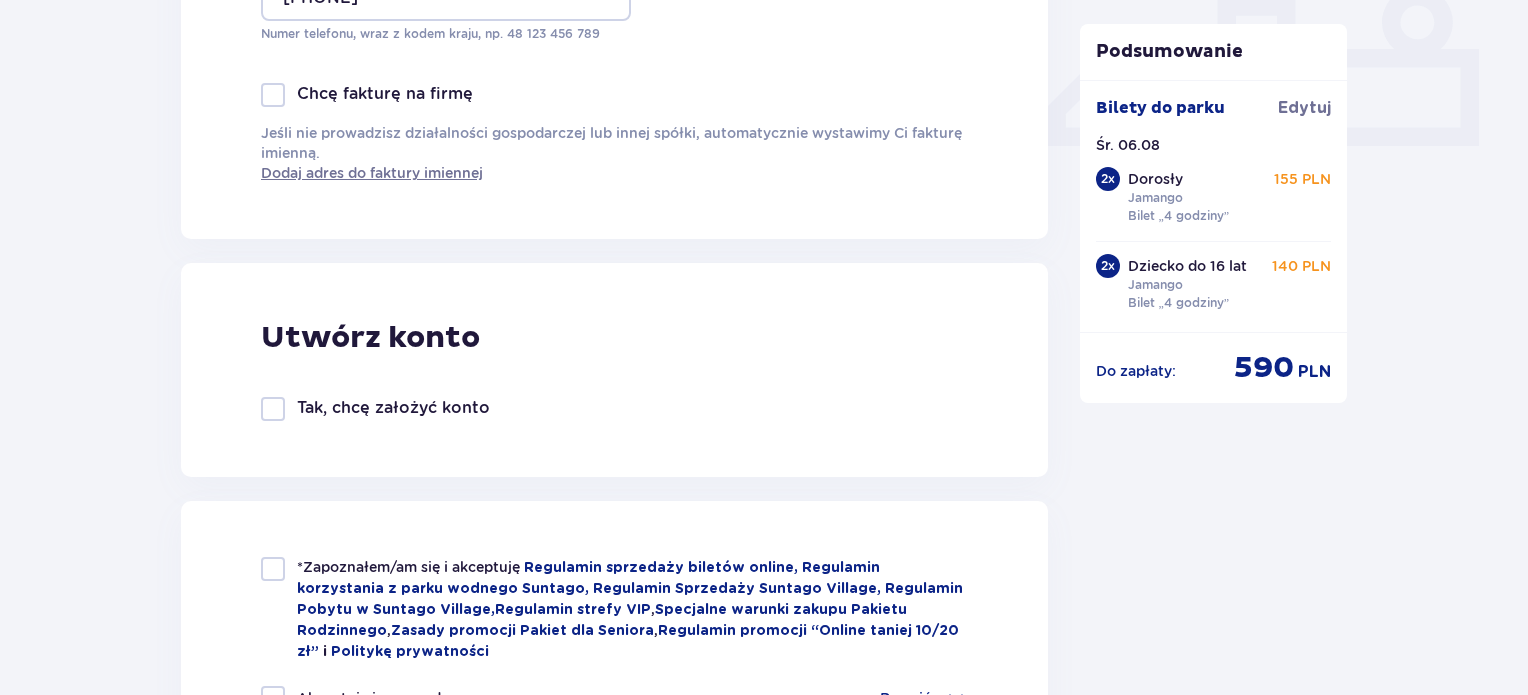 click at bounding box center [273, 95] 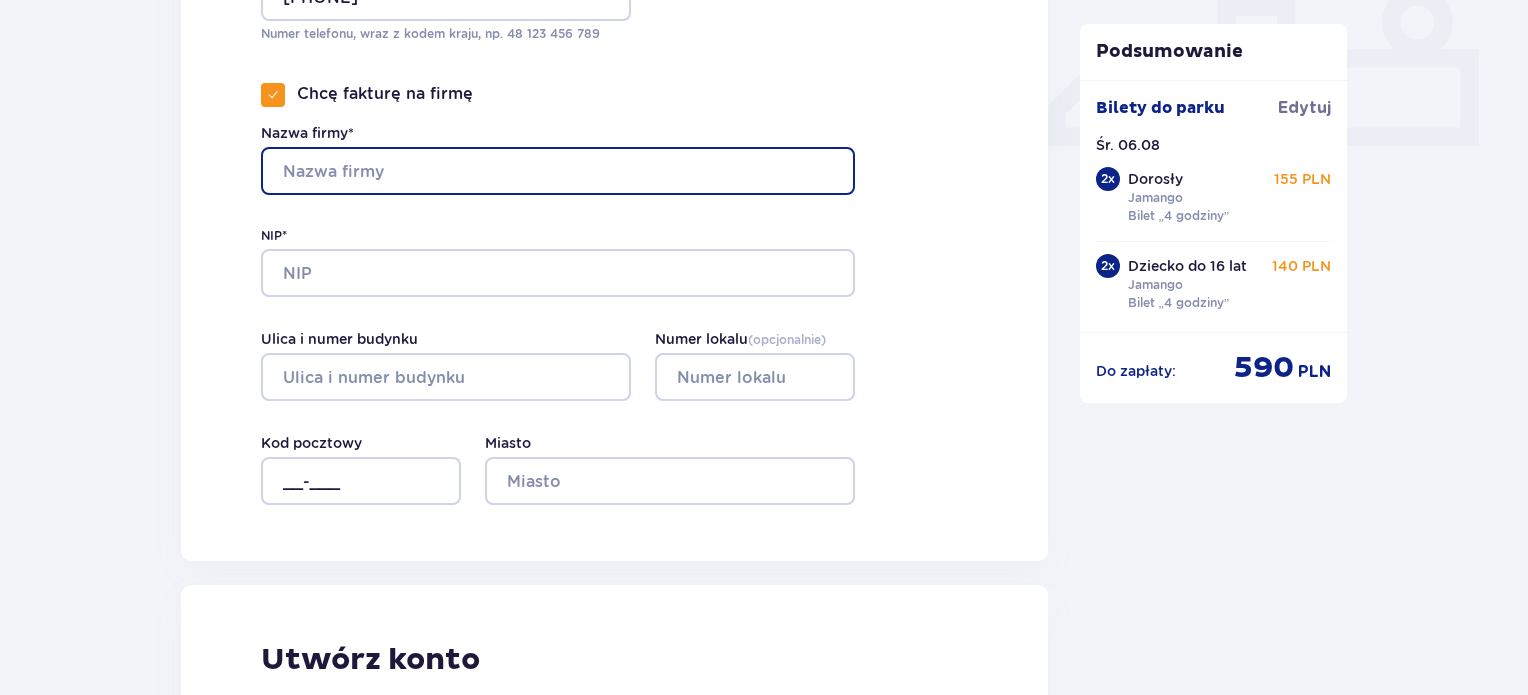 click on "Nazwa firmy*" at bounding box center (558, 171) 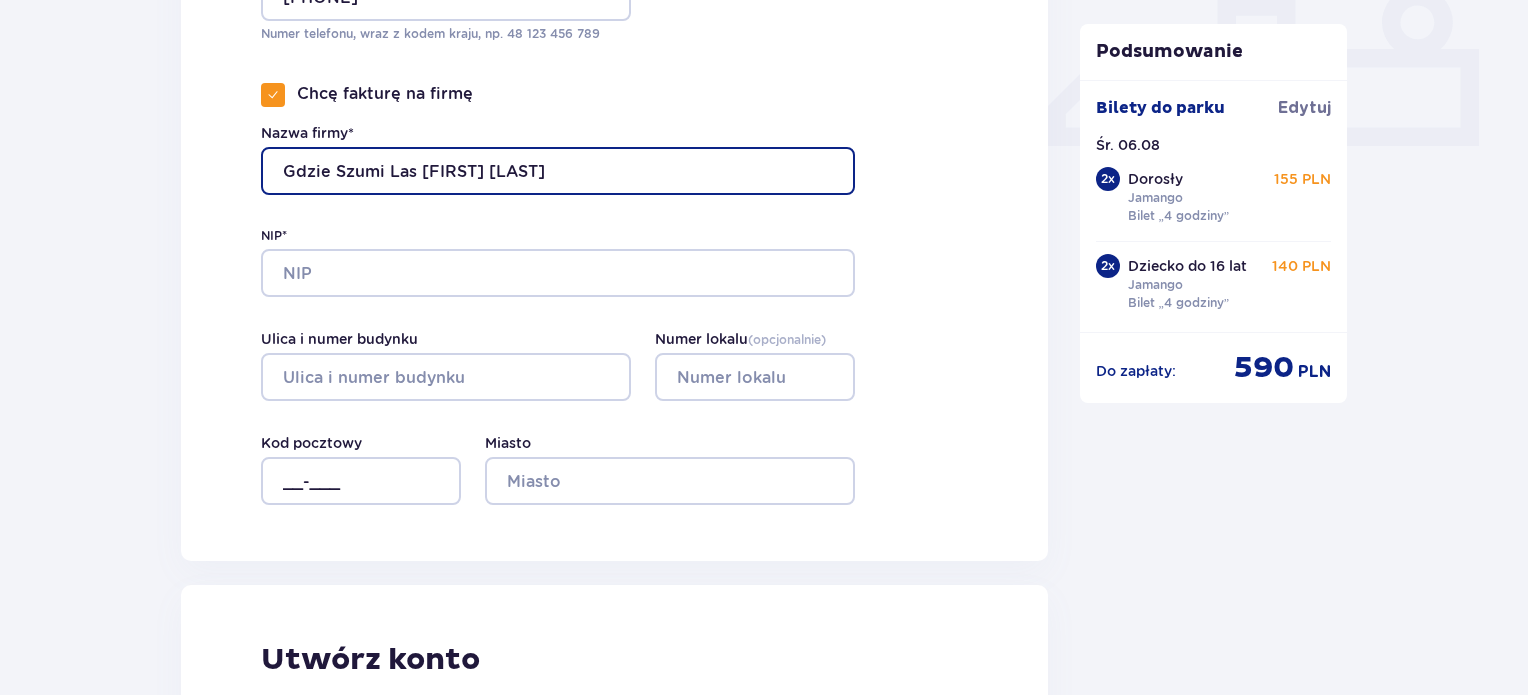 type on "Gdzie Szumi Las Aleksandra Janikowska" 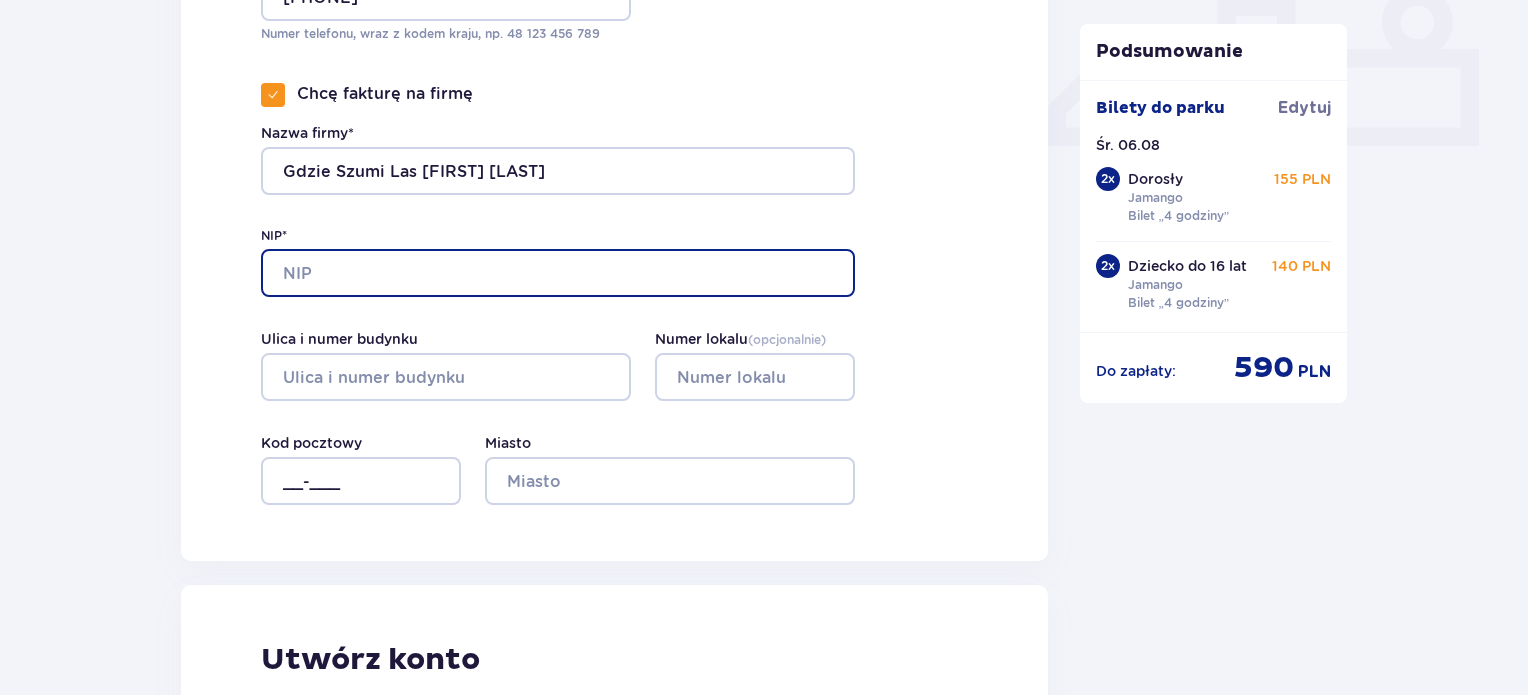 click on "NIP*" at bounding box center [558, 273] 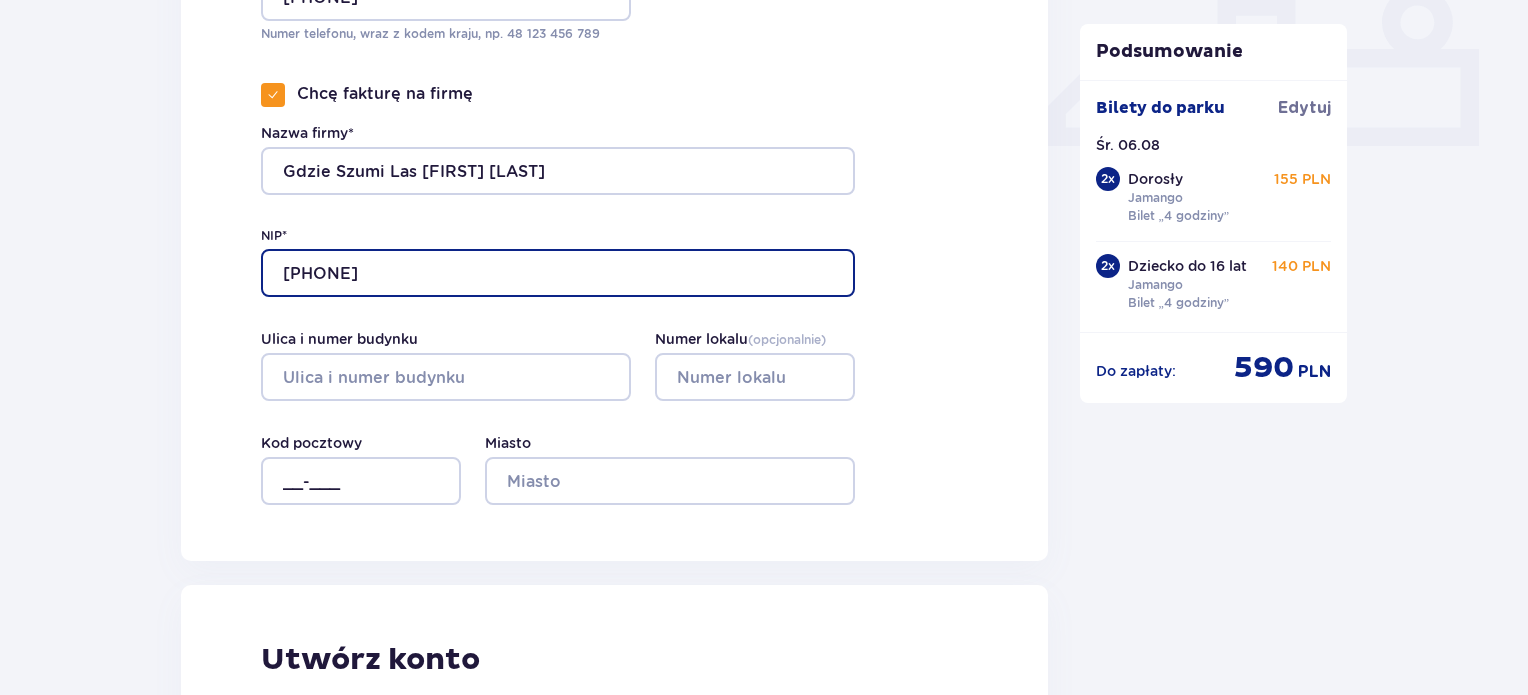 type on "8351560355" 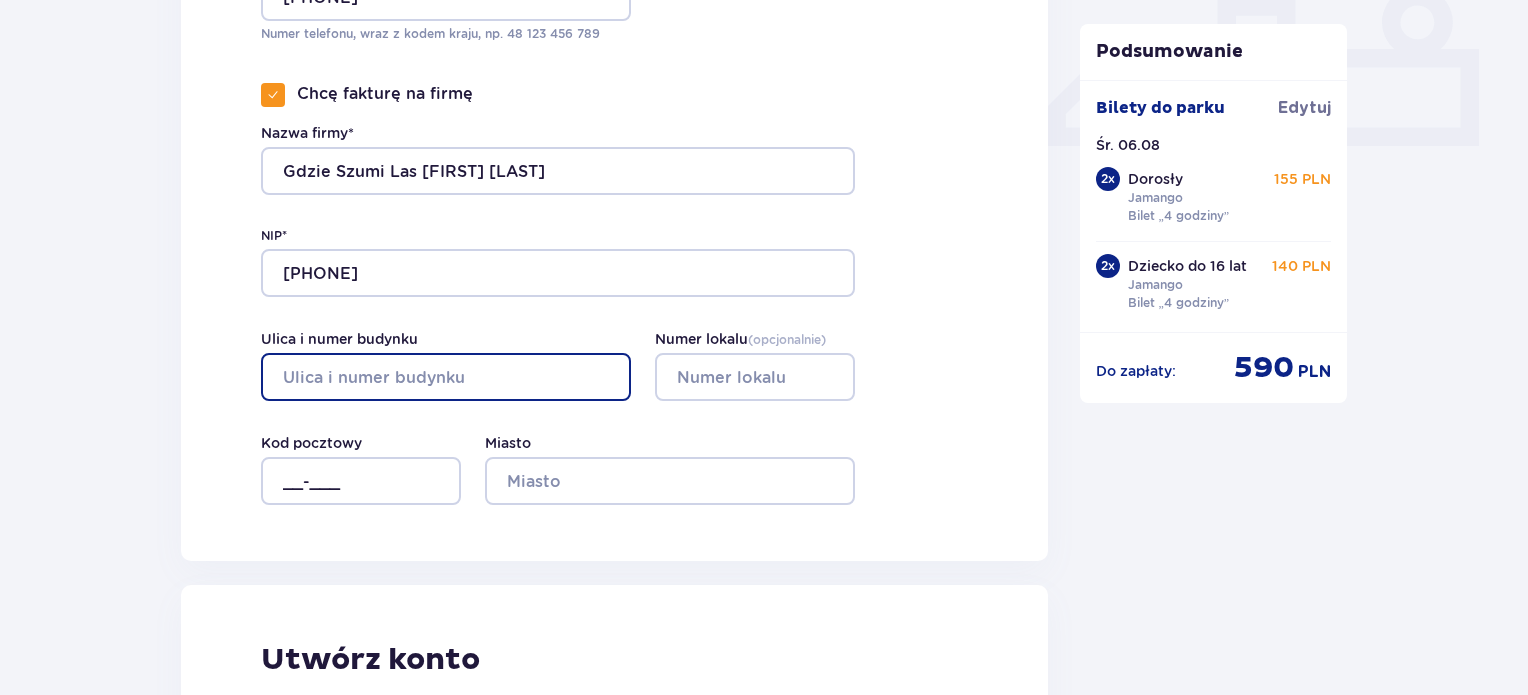 click on "Ulica i numer budynku" at bounding box center [446, 377] 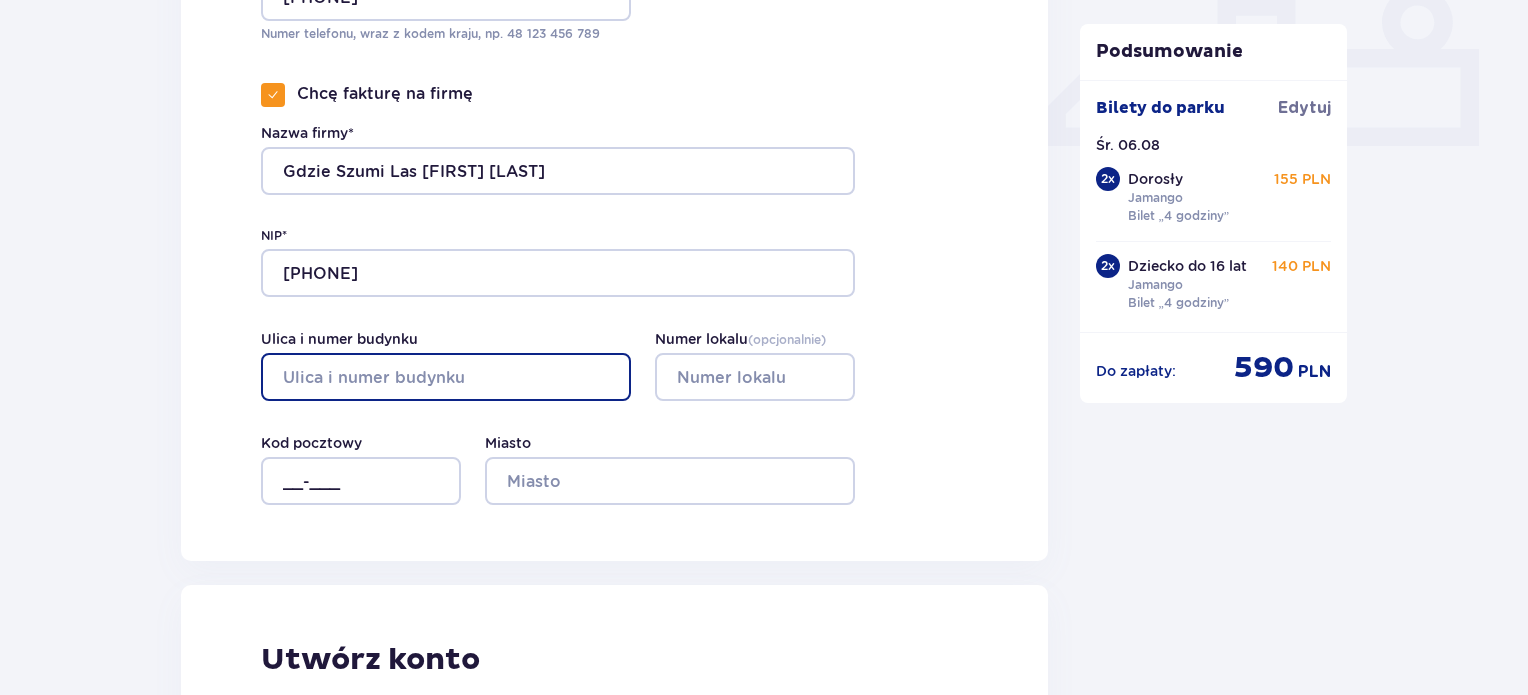 type on "Kaczeńców, 2B" 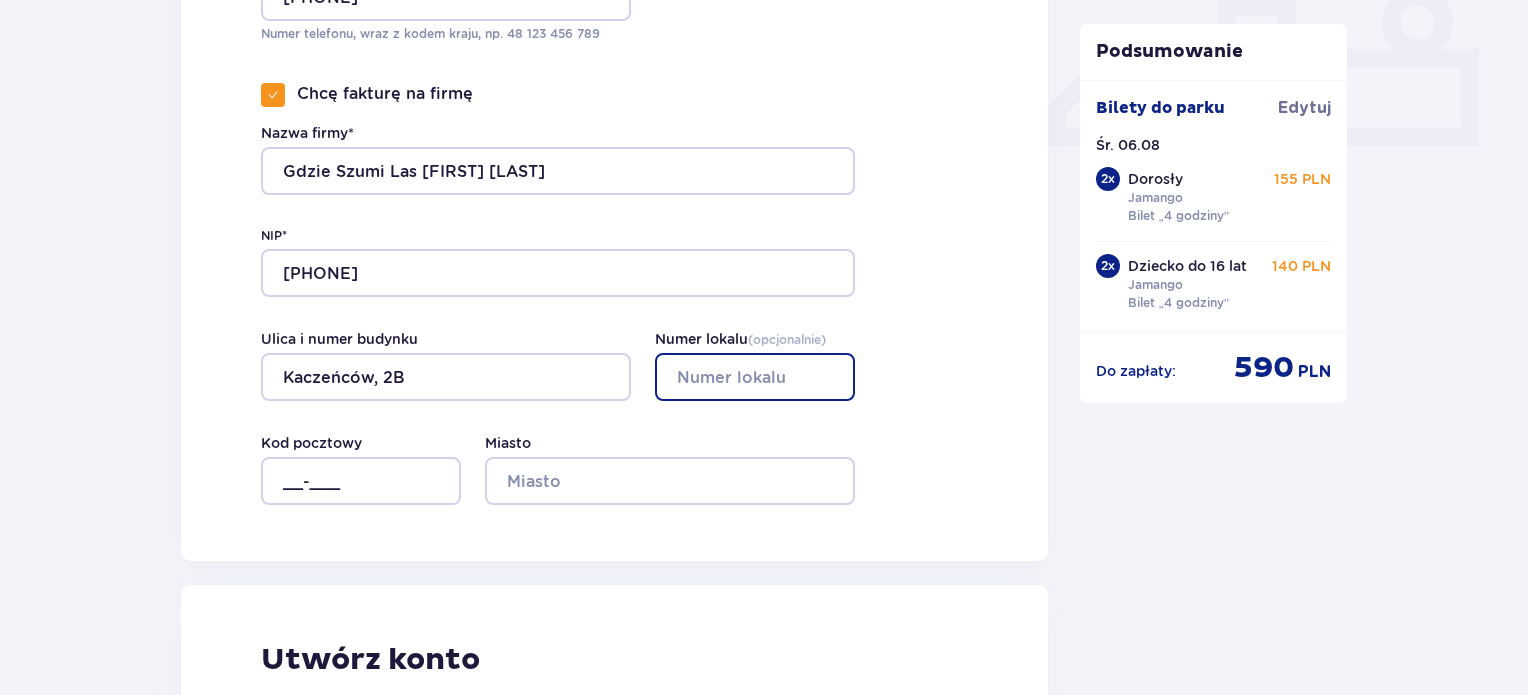 type on "2B" 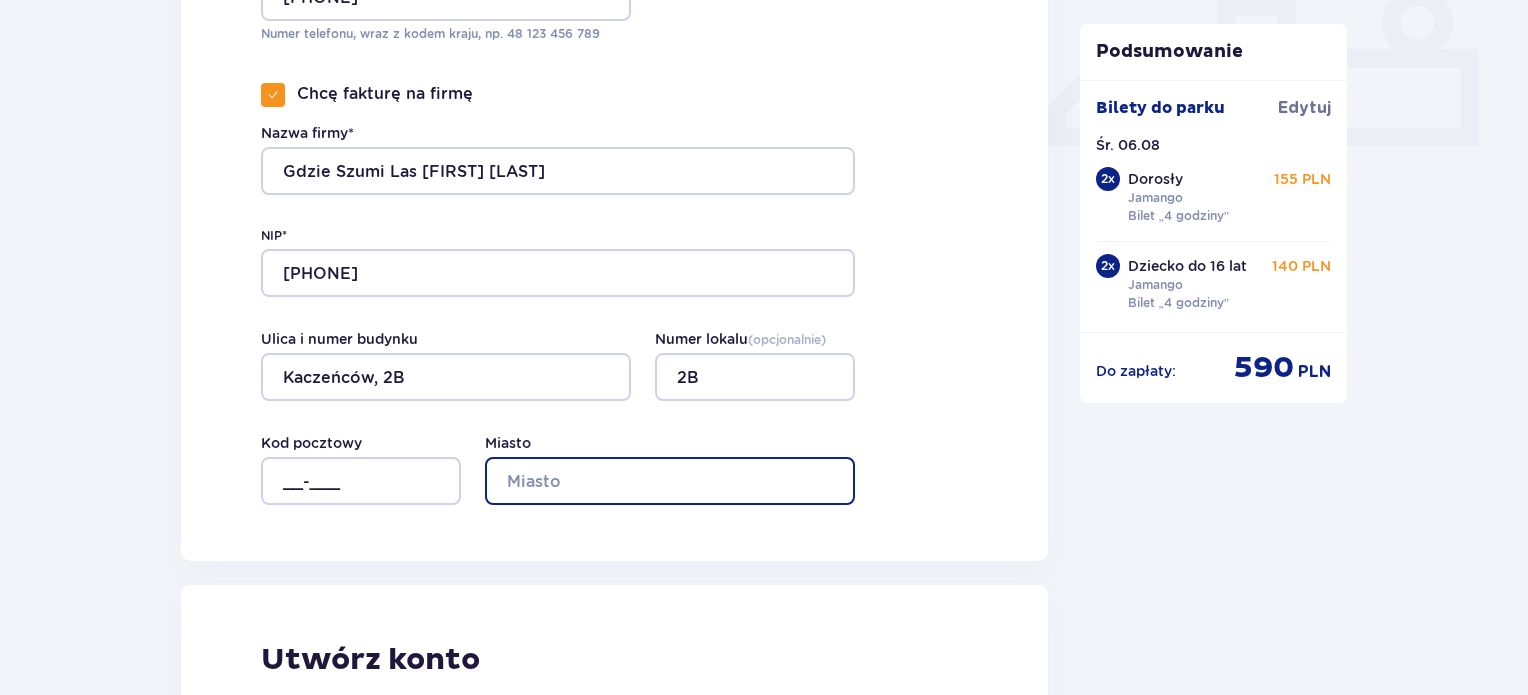 type on "Zalesie Górne" 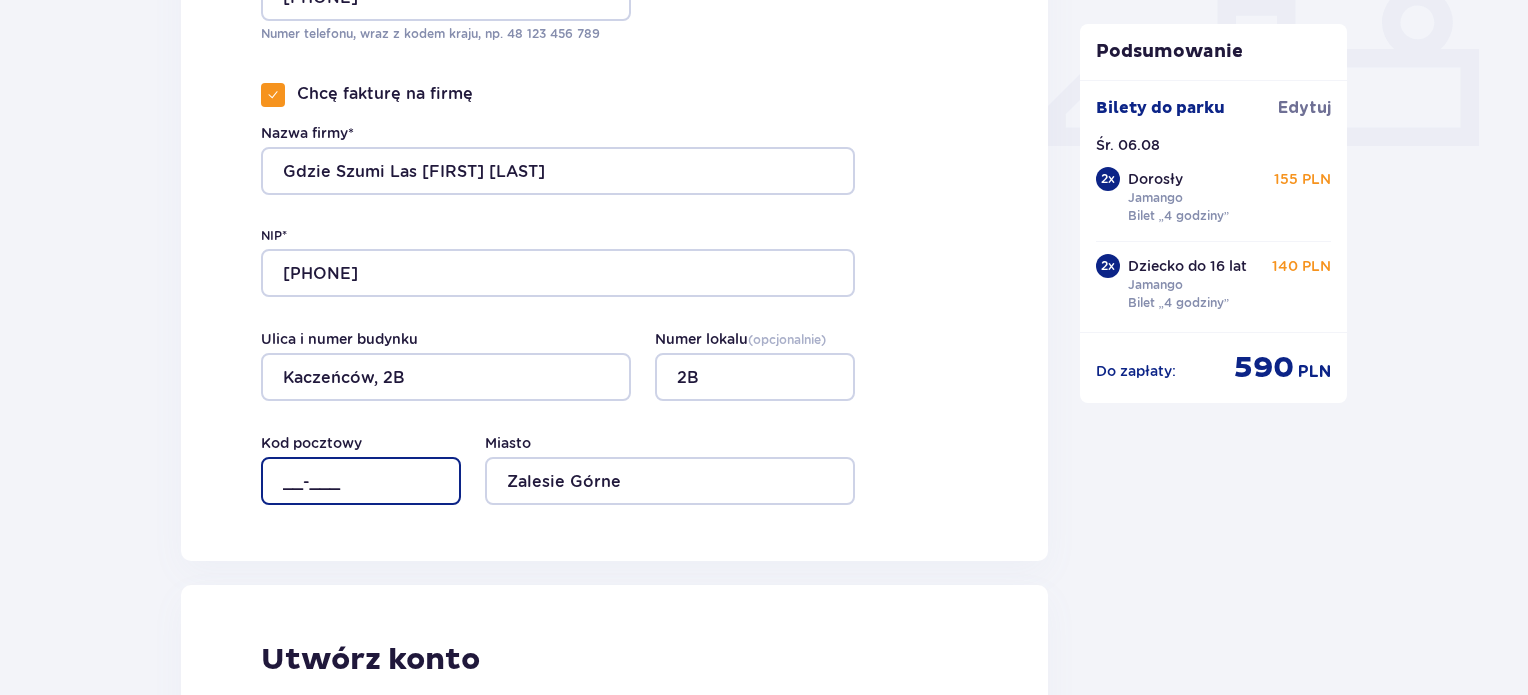 click on "__-___" at bounding box center [361, 481] 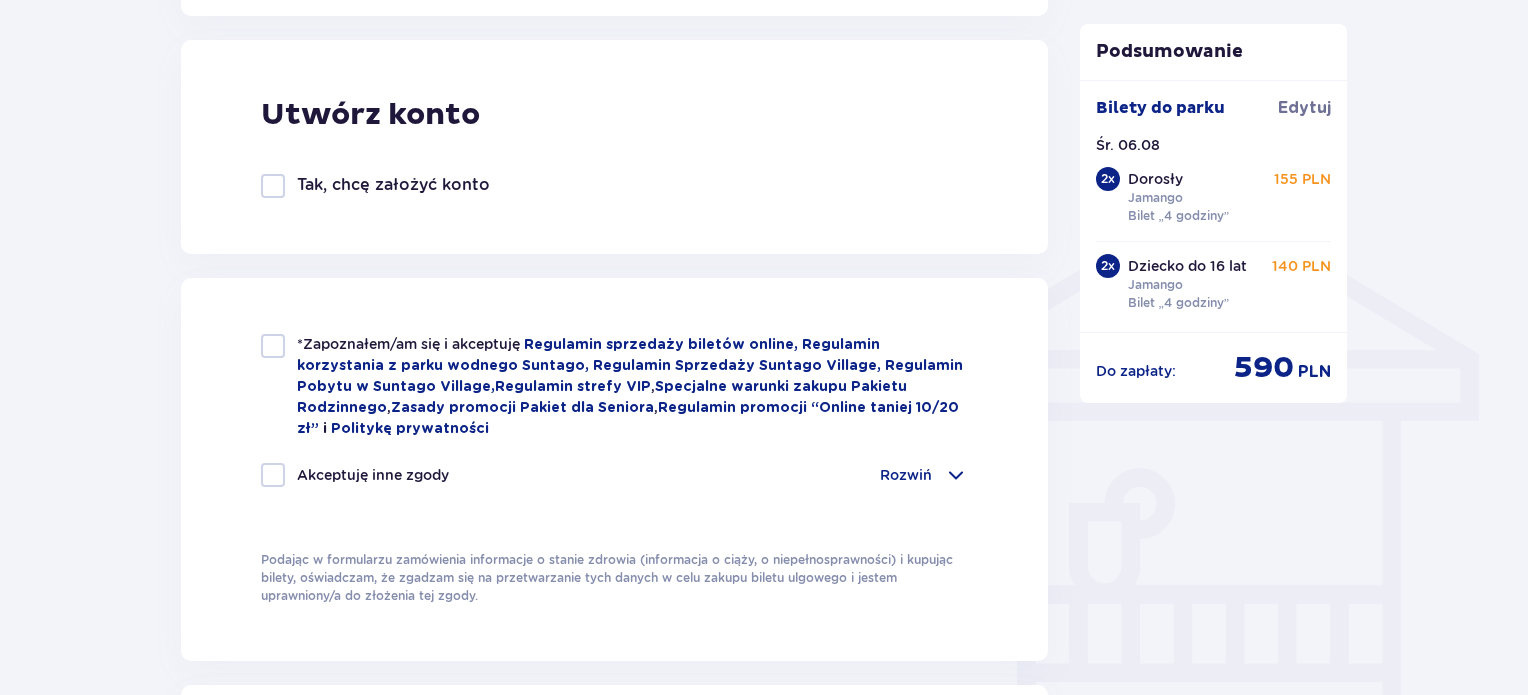 scroll, scrollTop: 1456, scrollLeft: 0, axis: vertical 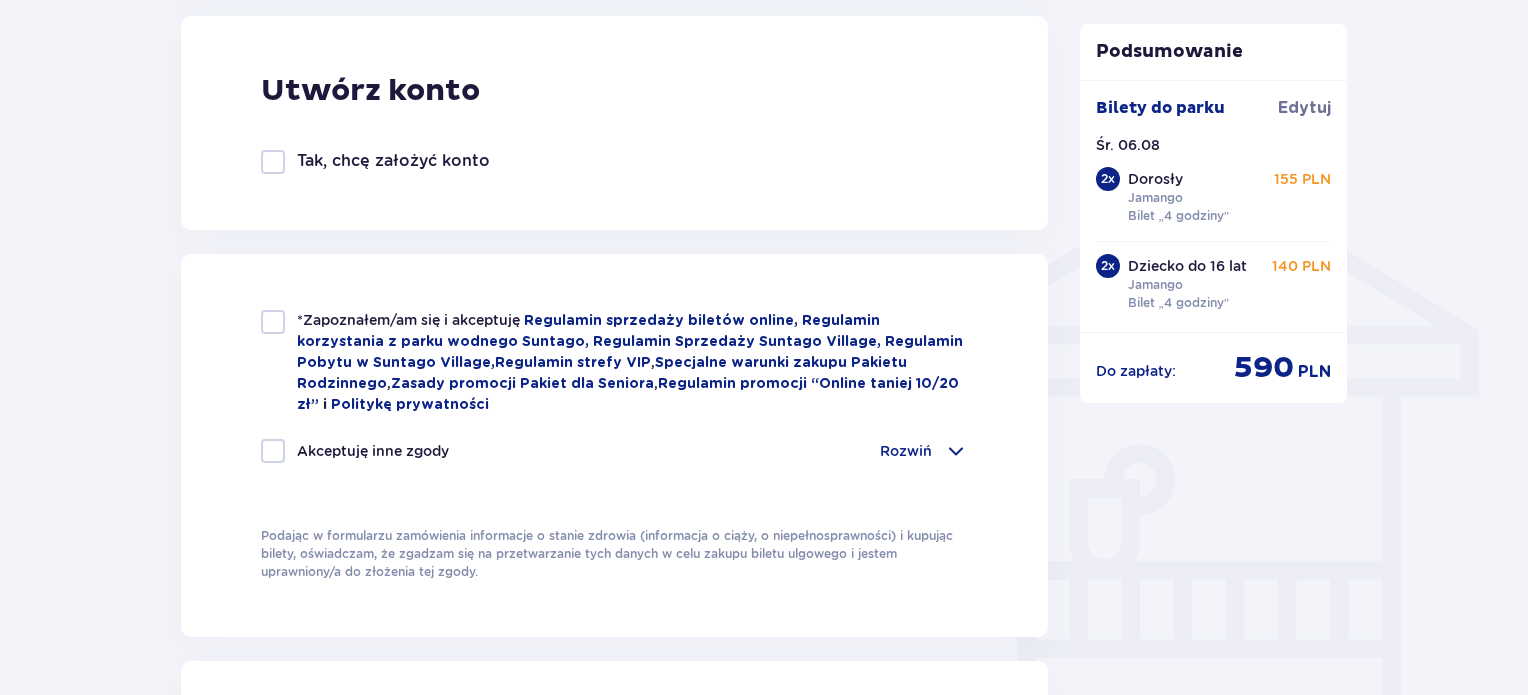 type on "05-540" 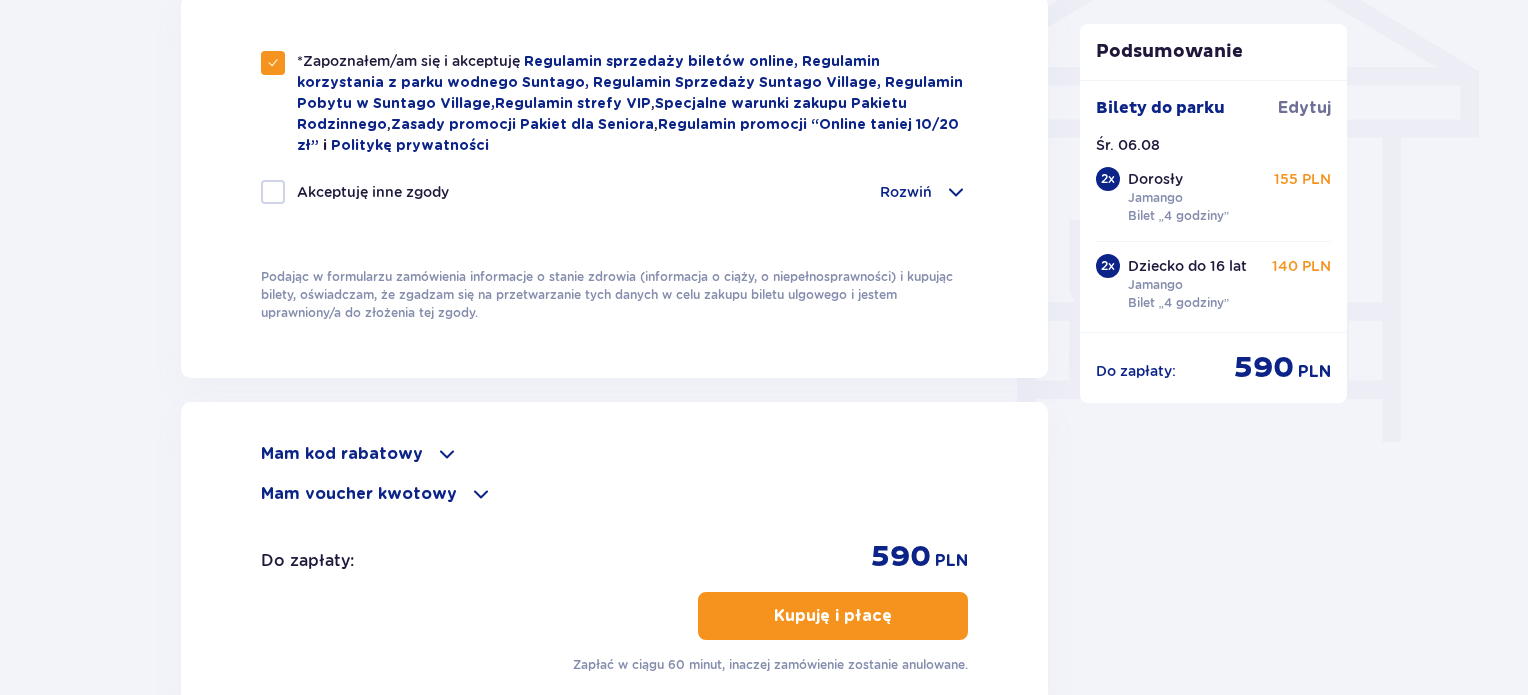 scroll, scrollTop: 1949, scrollLeft: 0, axis: vertical 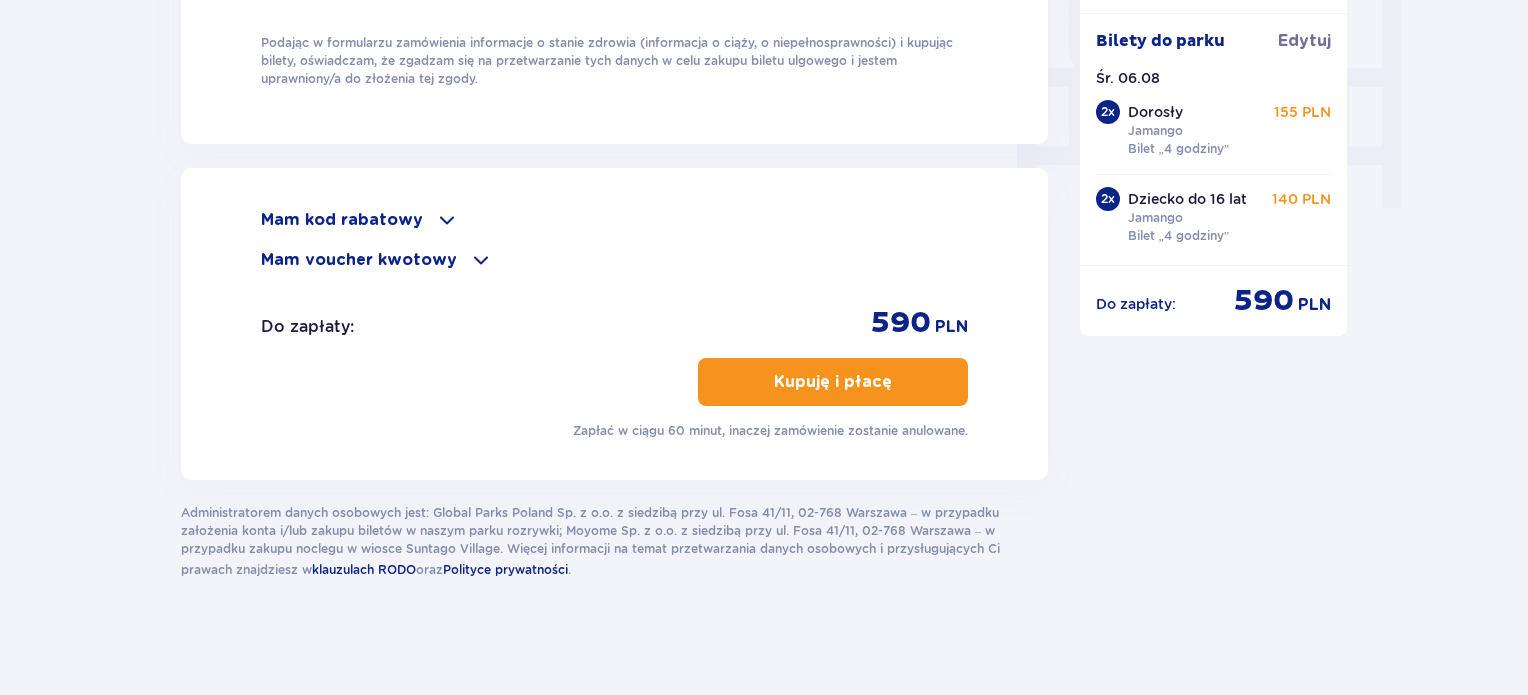 click on "Kupuję i płacę" at bounding box center [833, 382] 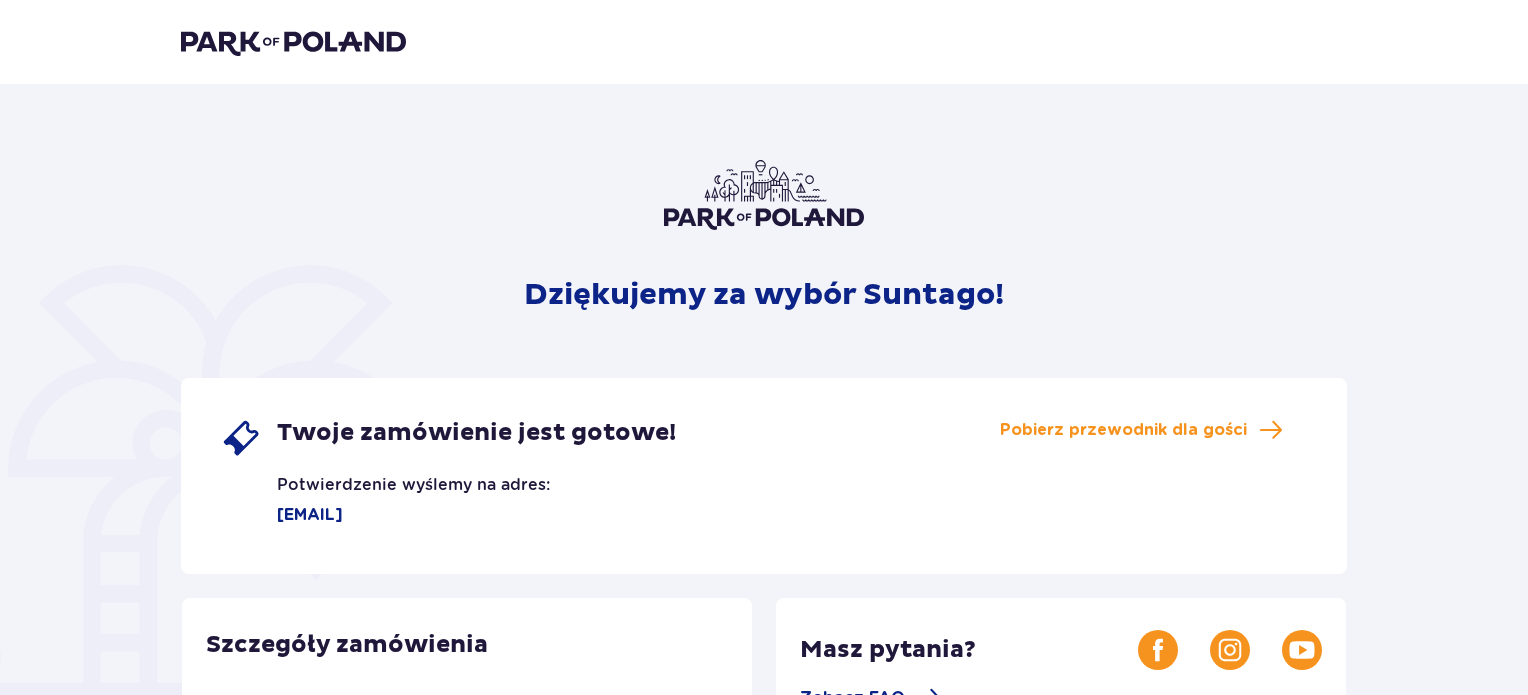 scroll, scrollTop: 0, scrollLeft: 0, axis: both 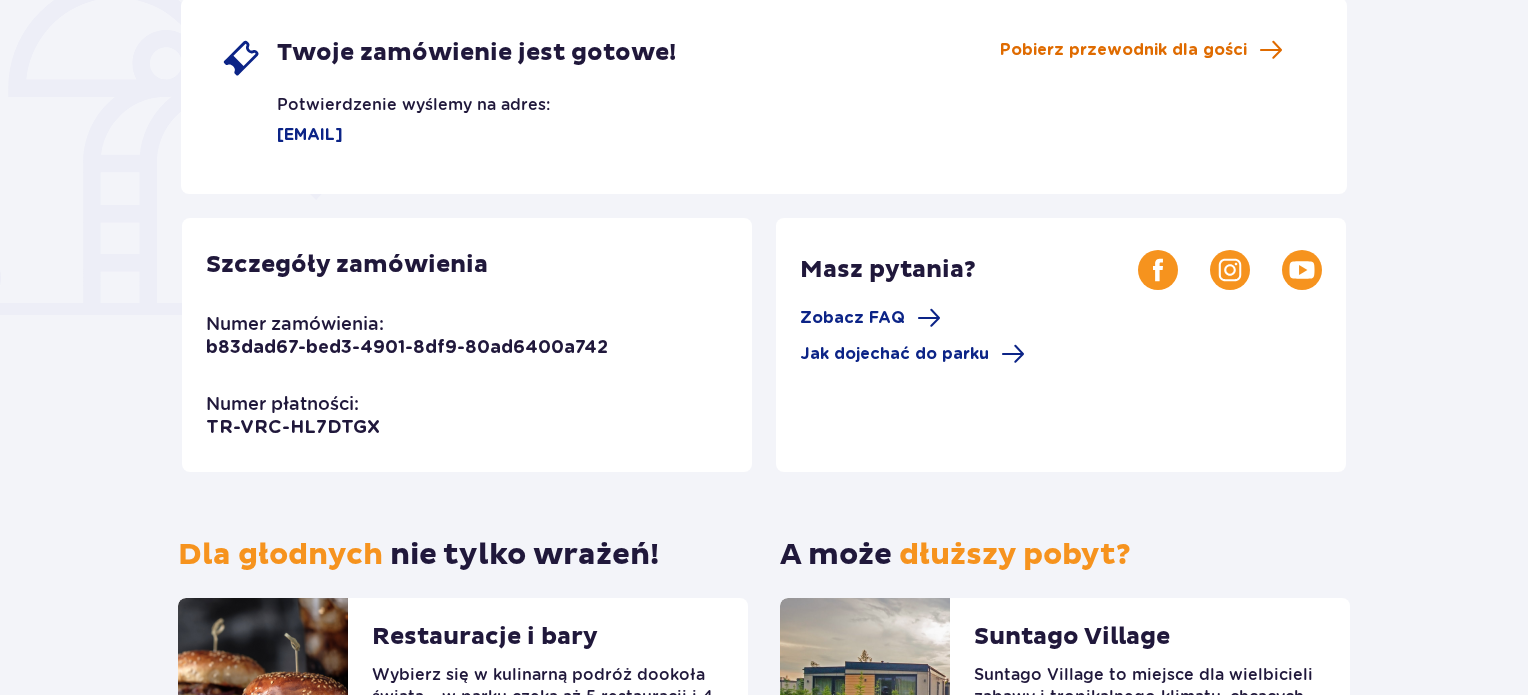 click on "Pobierz przewodnik dla gości" at bounding box center [1123, 50] 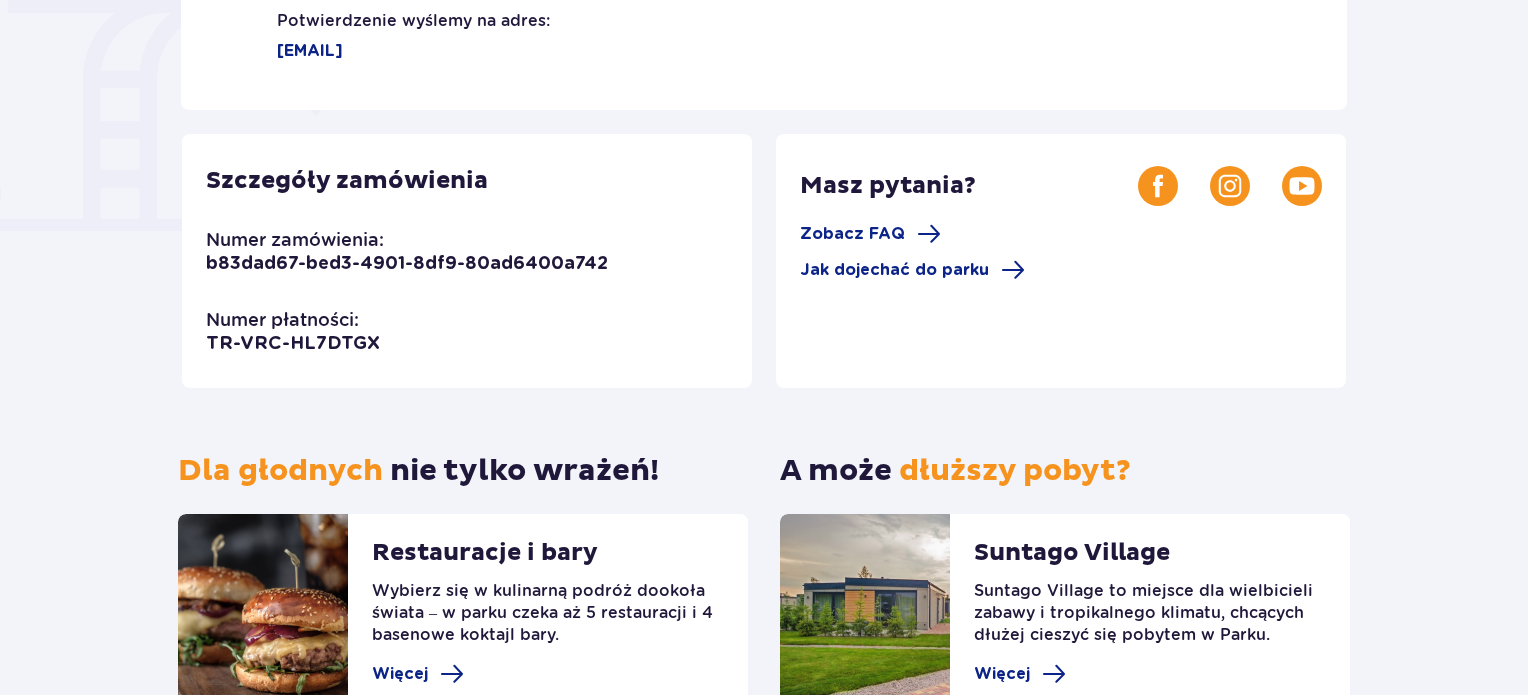 scroll, scrollTop: 599, scrollLeft: 0, axis: vertical 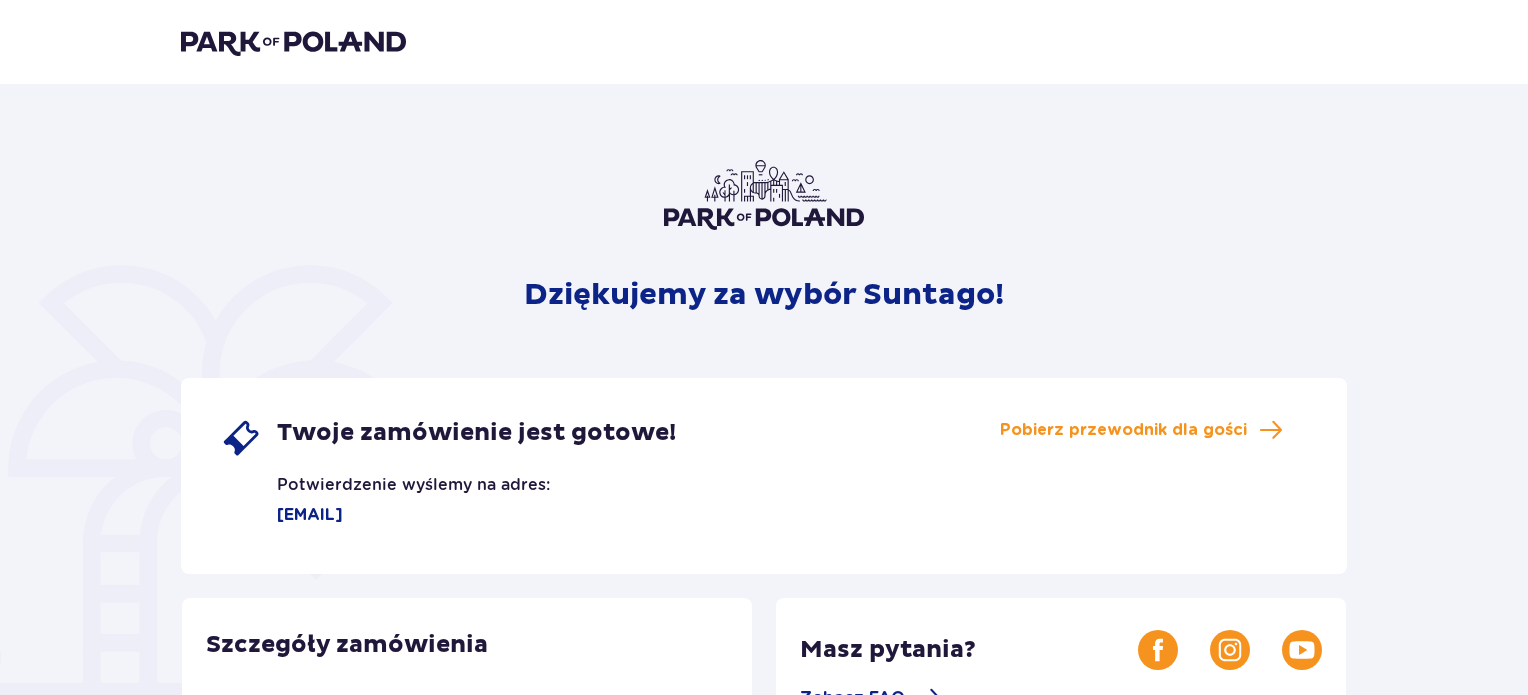 click at bounding box center (293, 42) 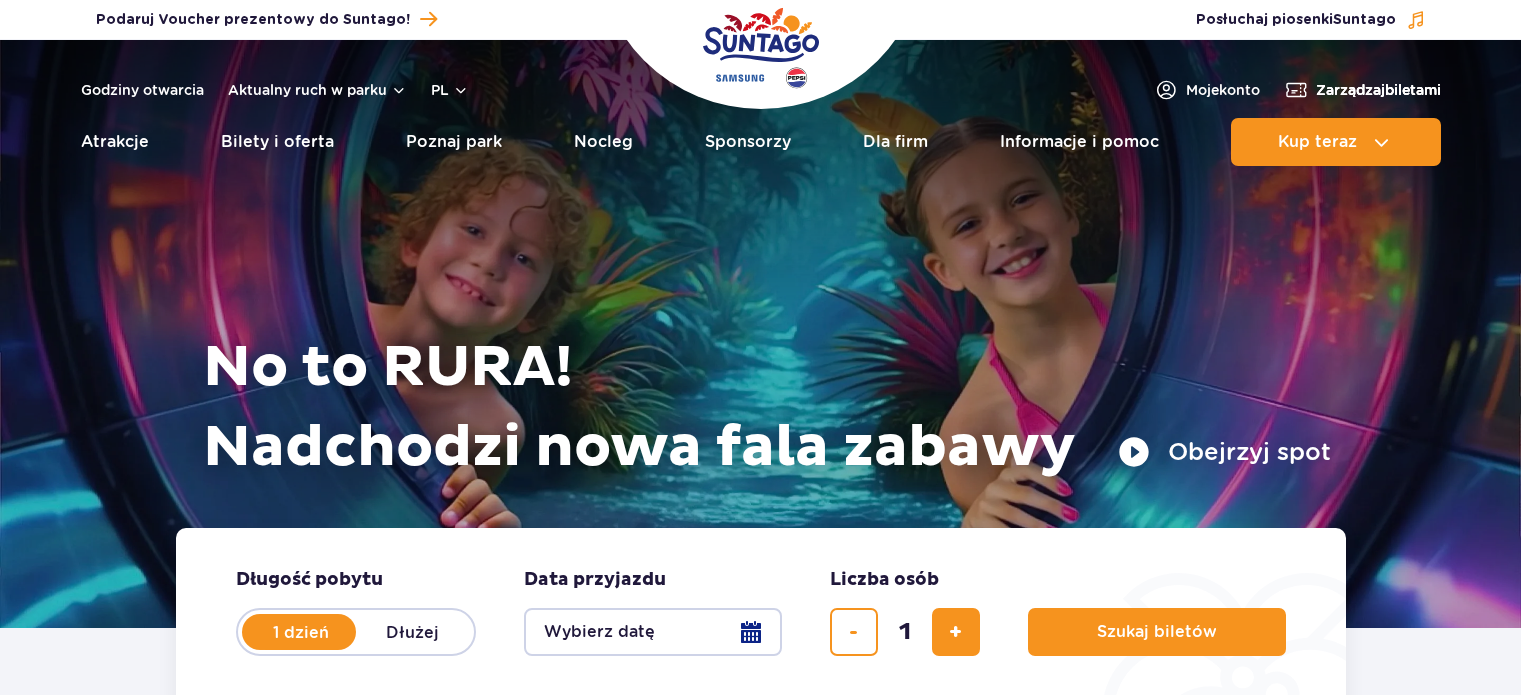scroll, scrollTop: 0, scrollLeft: 0, axis: both 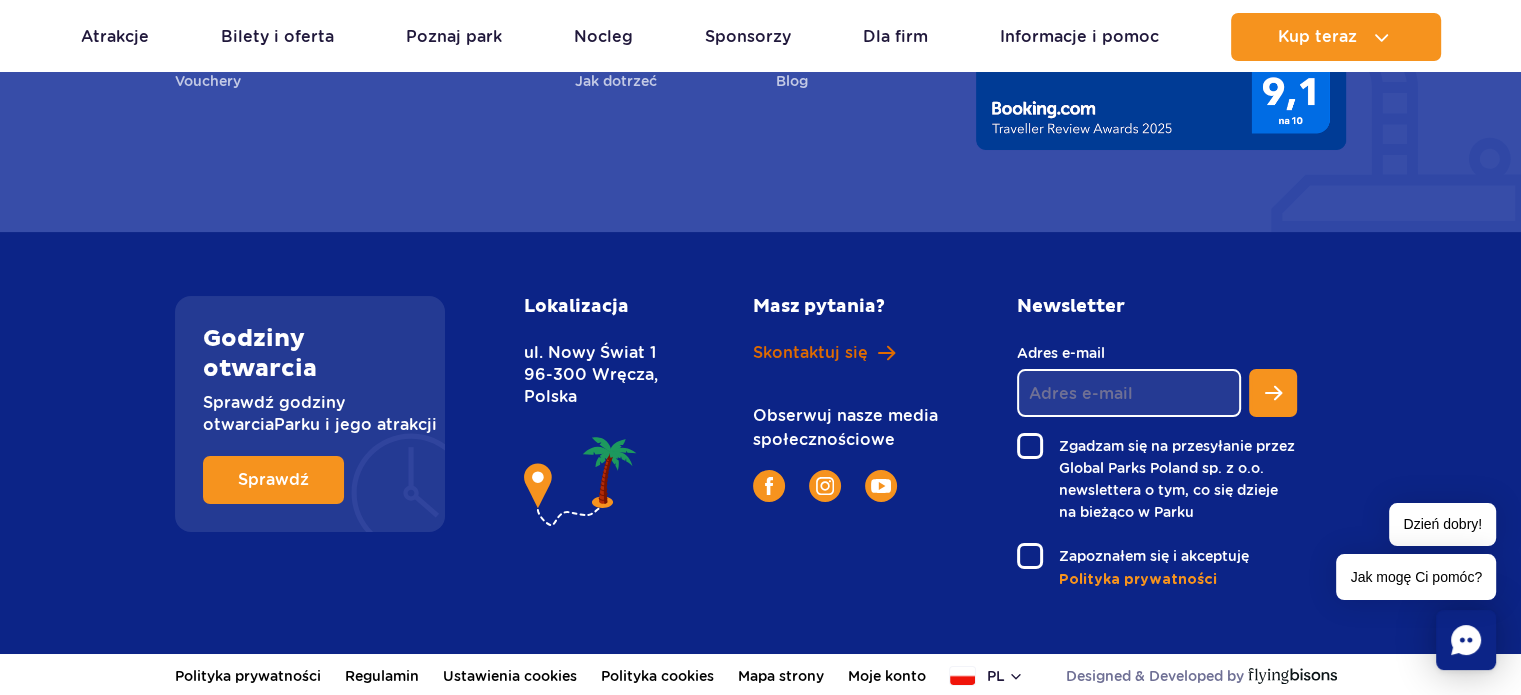 click on "Skontaktuj się" at bounding box center [810, 353] 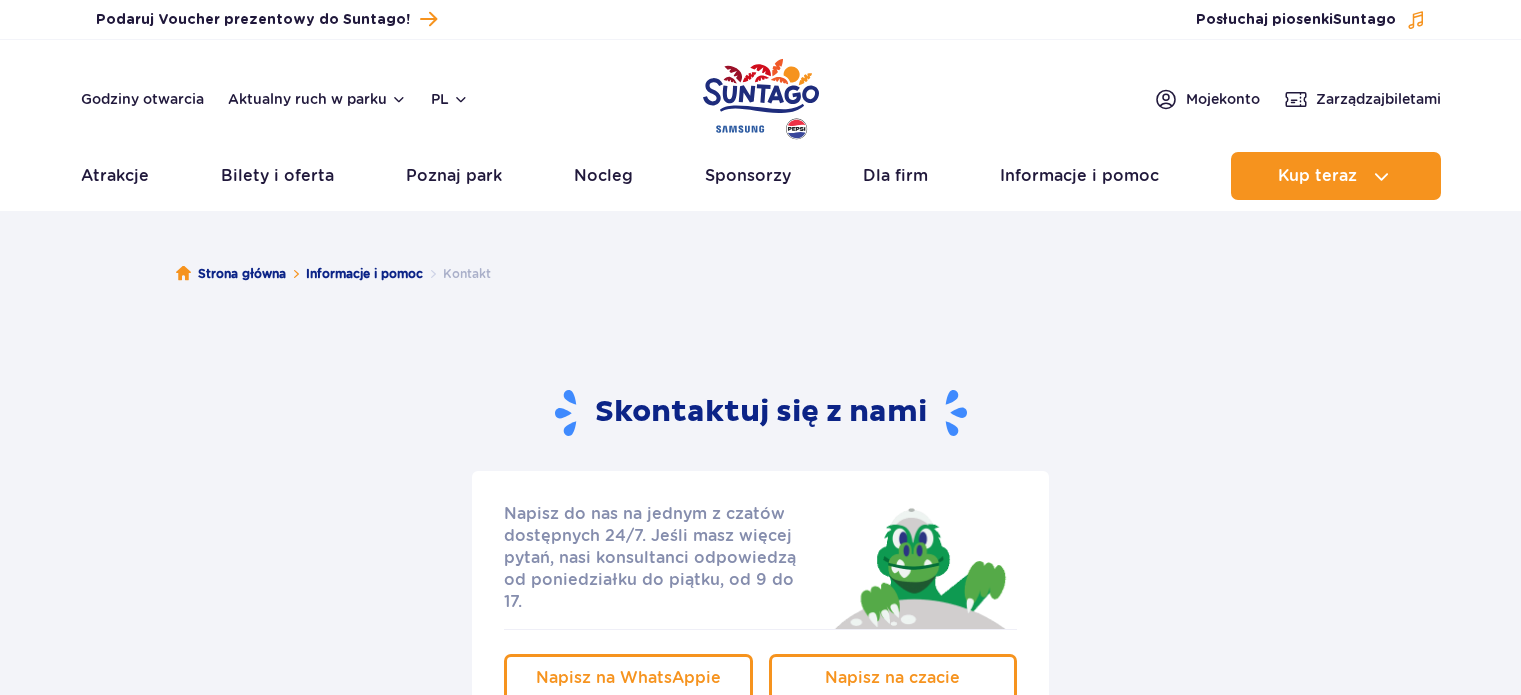 scroll, scrollTop: 0, scrollLeft: 0, axis: both 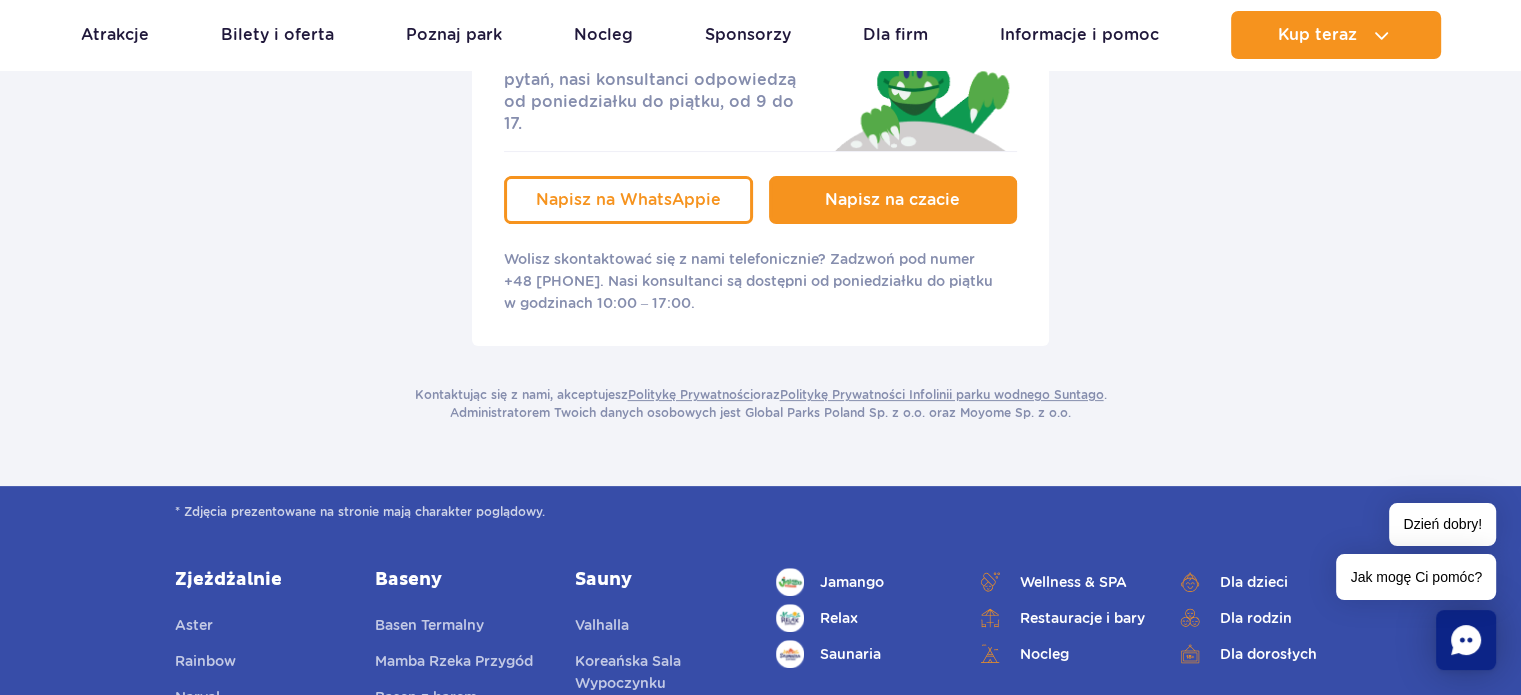click on "Napisz na czacie" at bounding box center [893, 200] 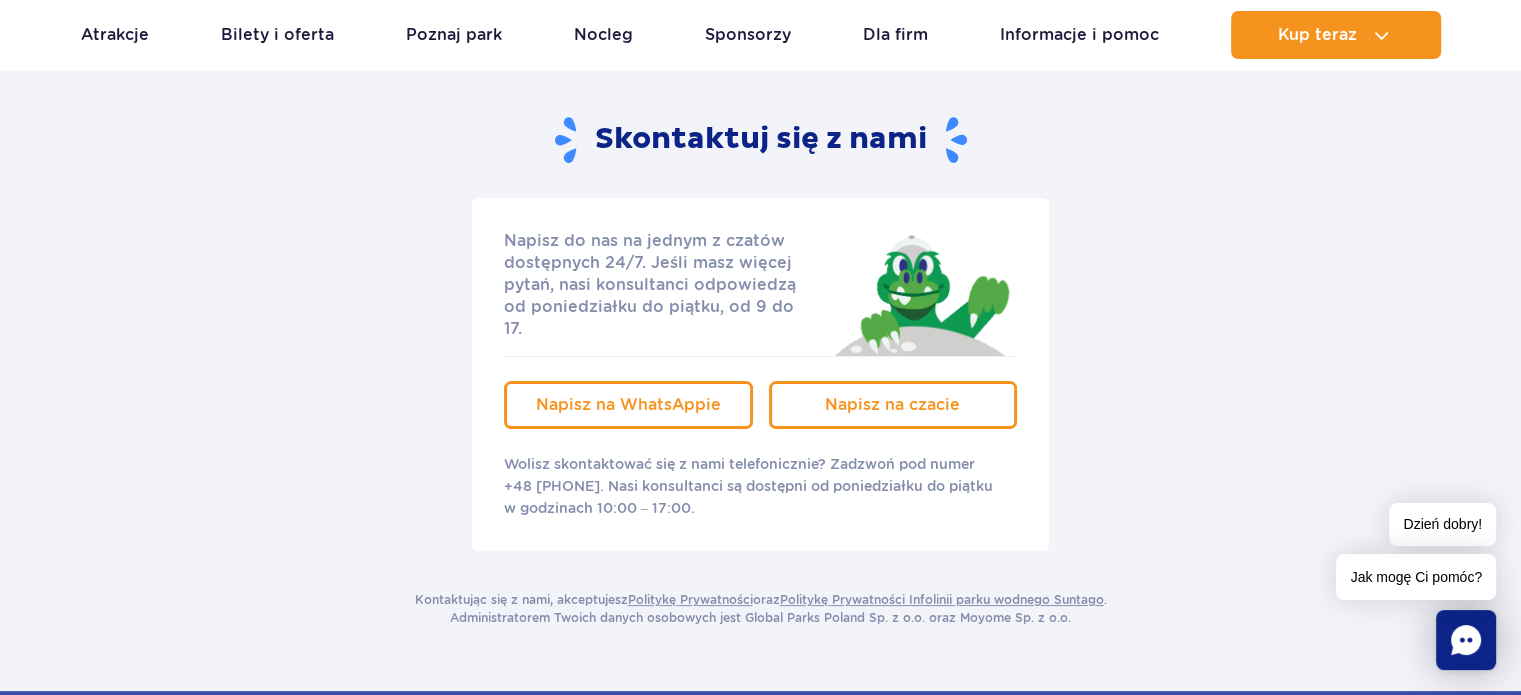 scroll, scrollTop: 0, scrollLeft: 0, axis: both 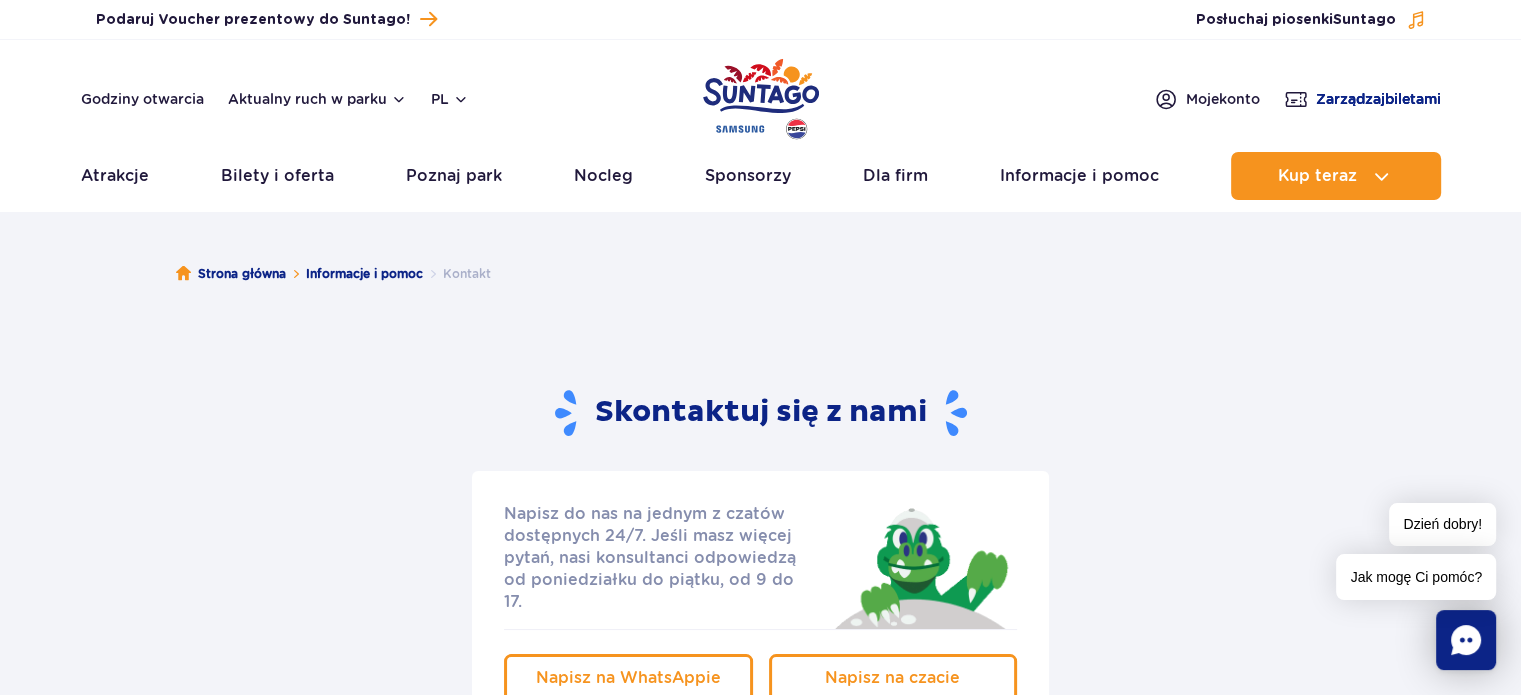 click on "Zarządzaj  biletami" at bounding box center (1378, 99) 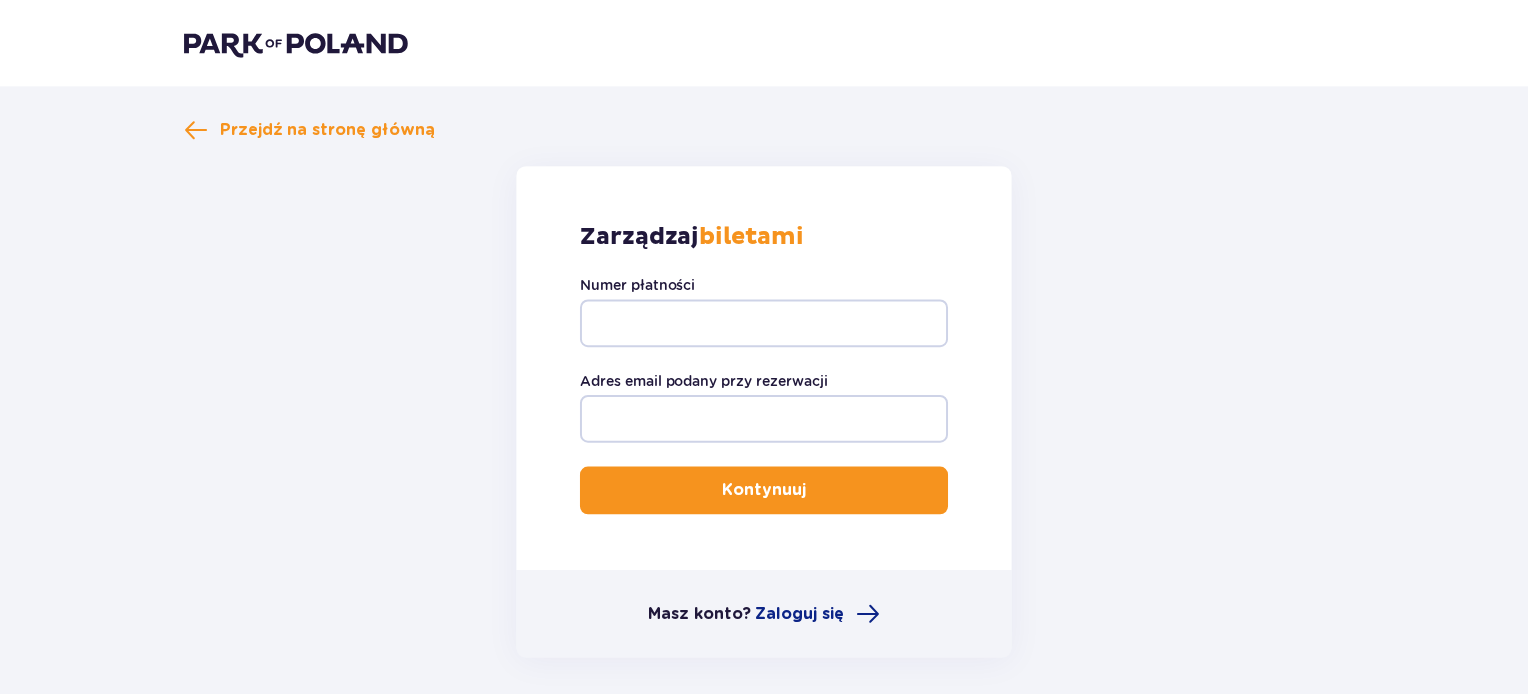 scroll, scrollTop: 0, scrollLeft: 0, axis: both 